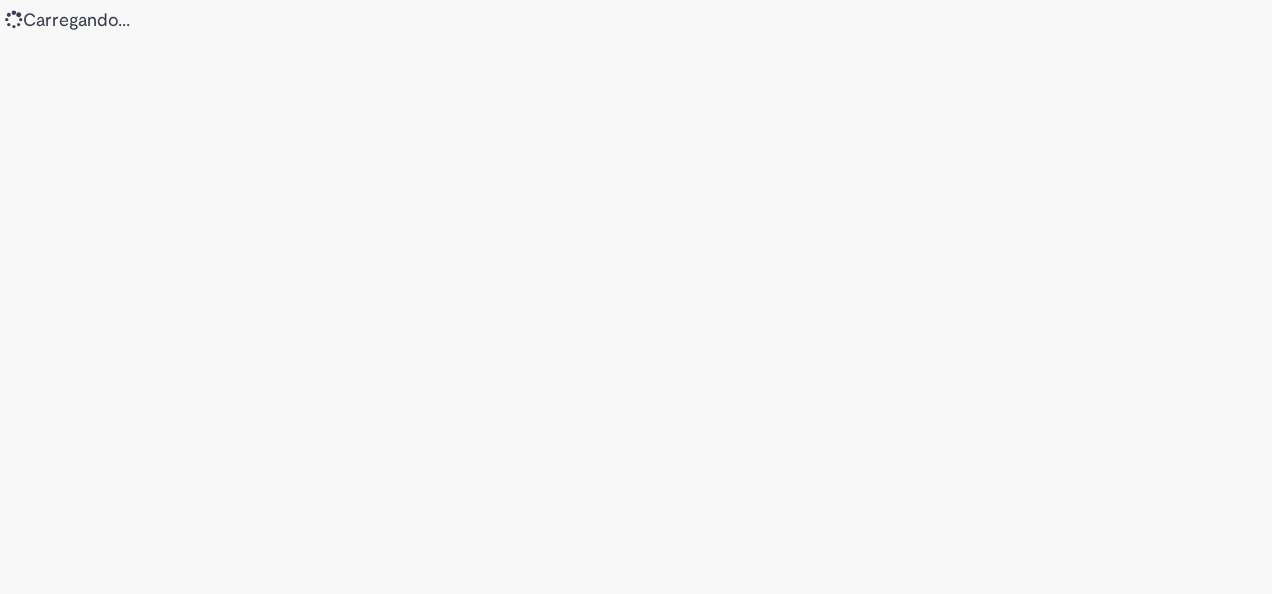 scroll, scrollTop: 0, scrollLeft: 0, axis: both 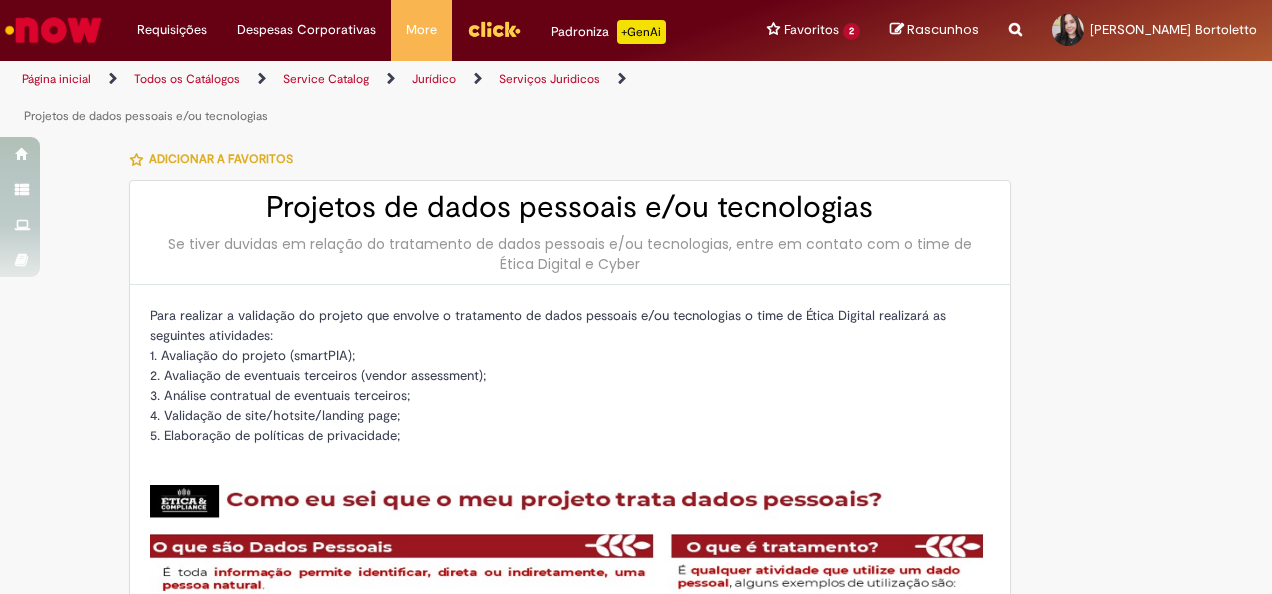 type on "**********" 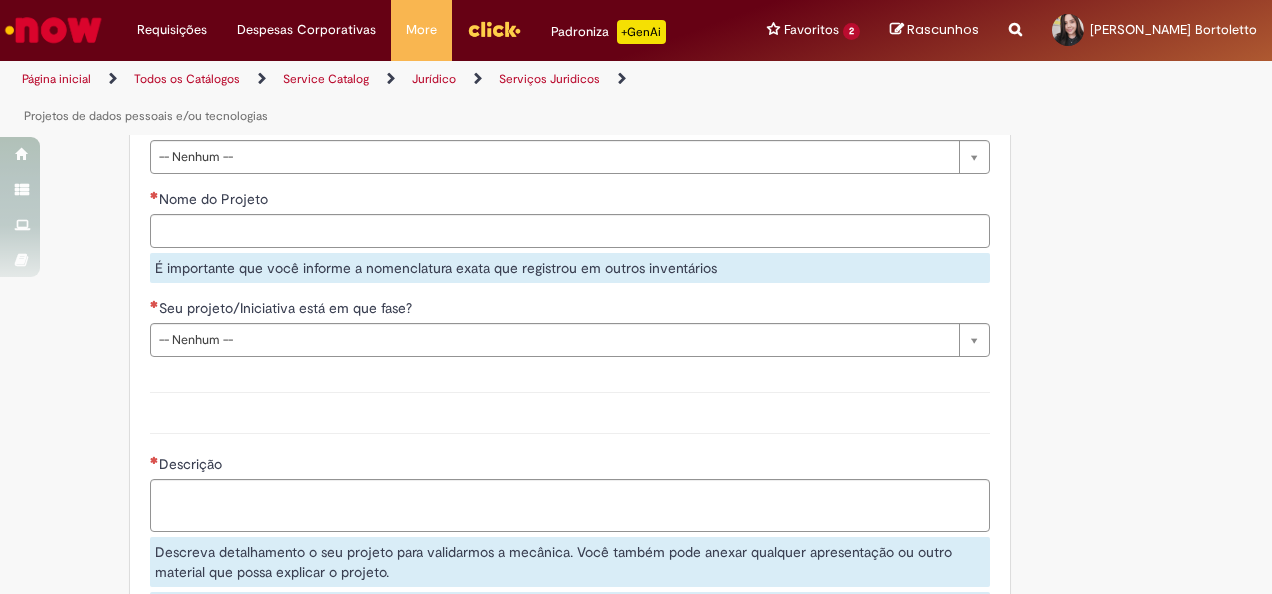 scroll, scrollTop: 1100, scrollLeft: 0, axis: vertical 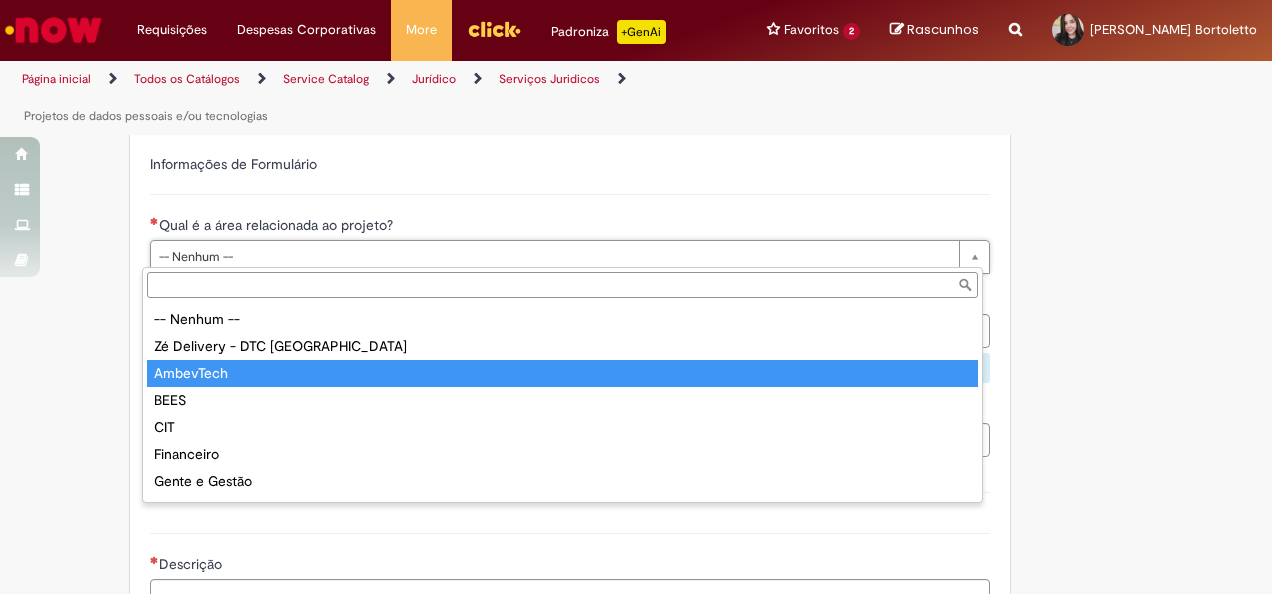 type on "*********" 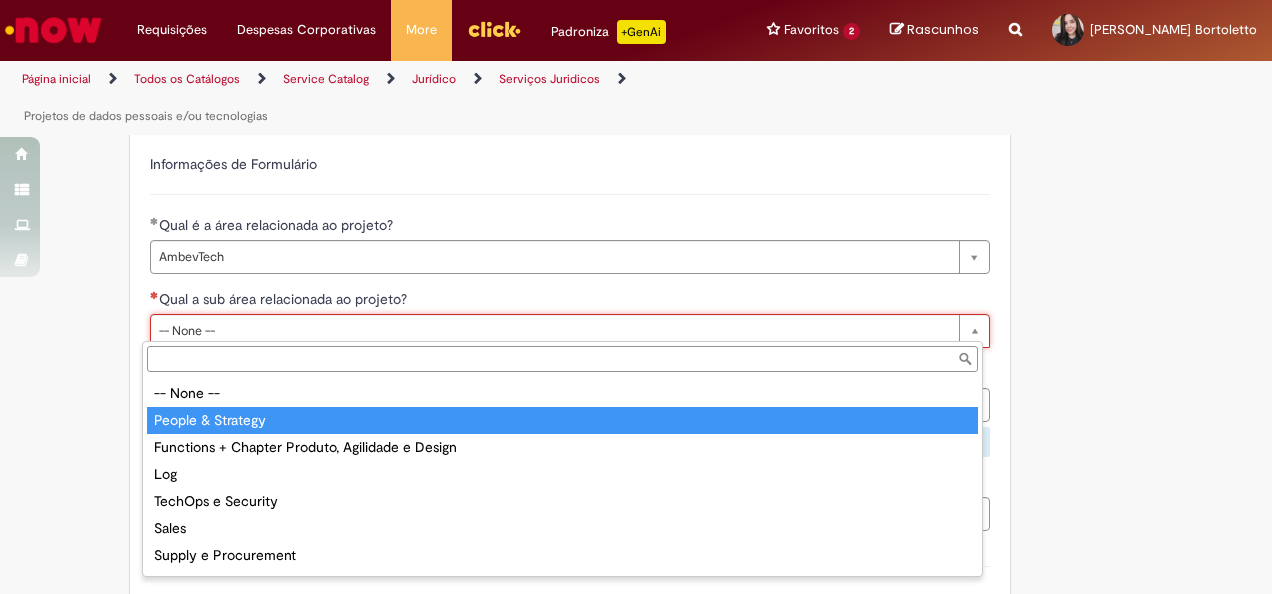 type on "**********" 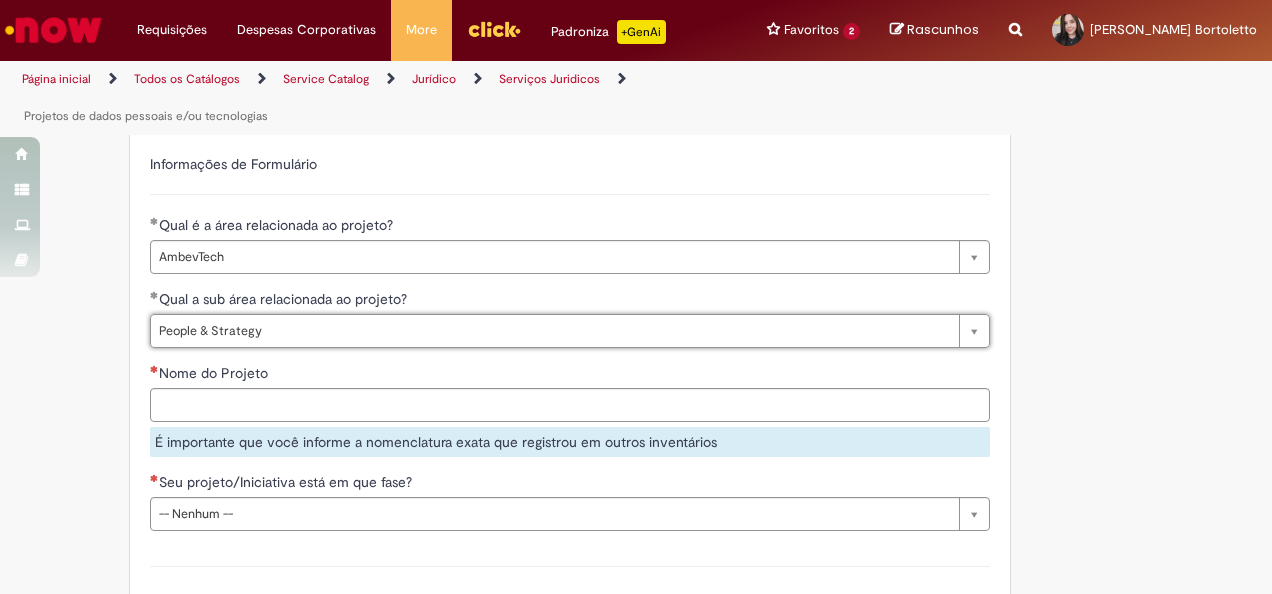 scroll, scrollTop: 0, scrollLeft: 63, axis: horizontal 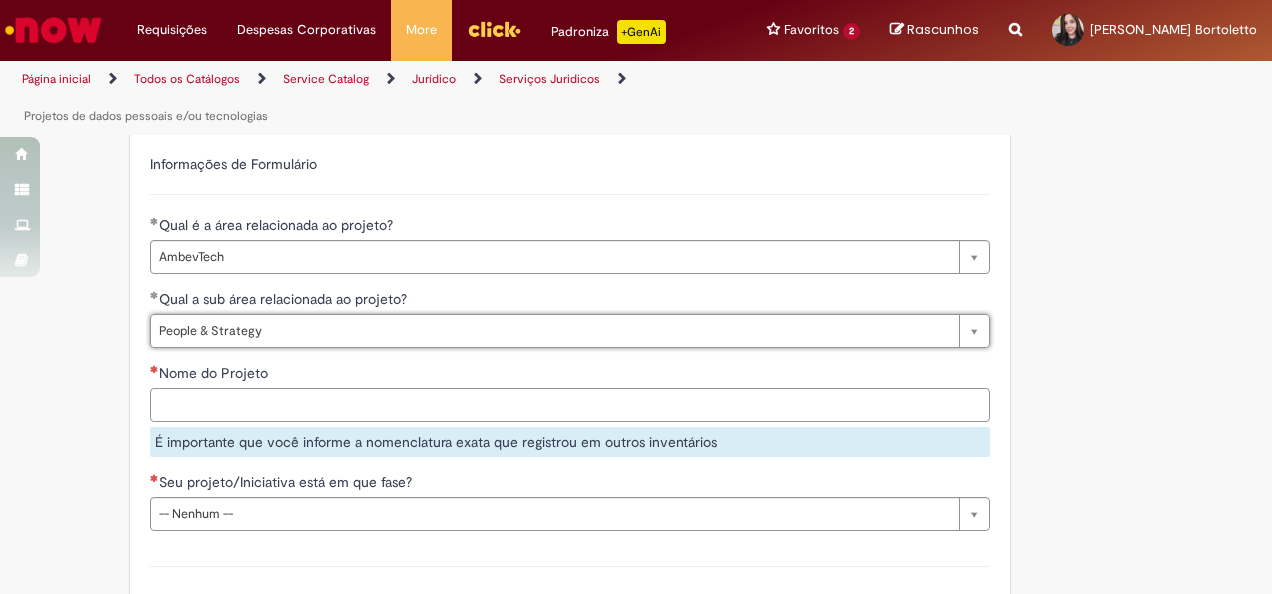 click on "Nome do Projeto" at bounding box center [570, 405] 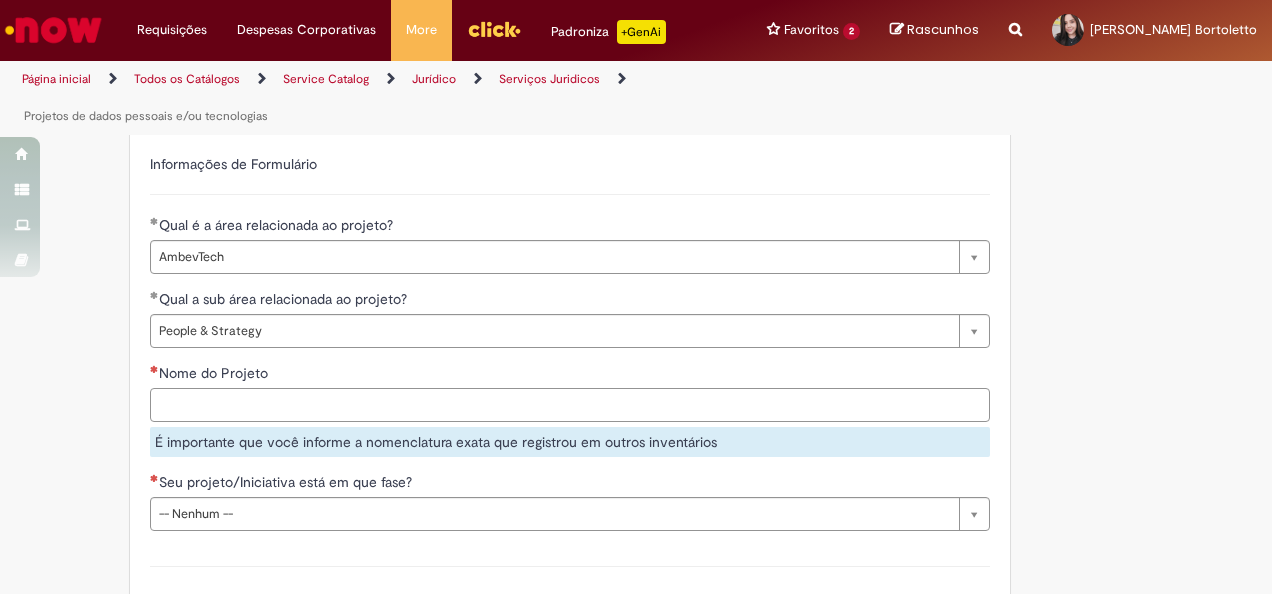 scroll, scrollTop: 0, scrollLeft: 0, axis: both 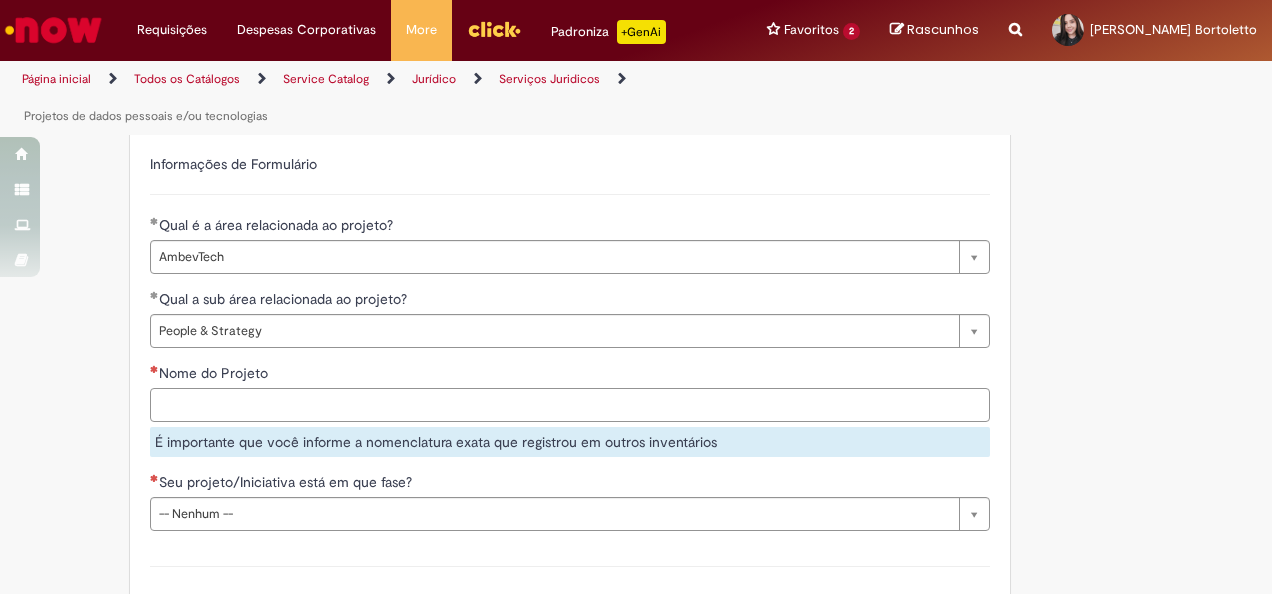 type on "**********" 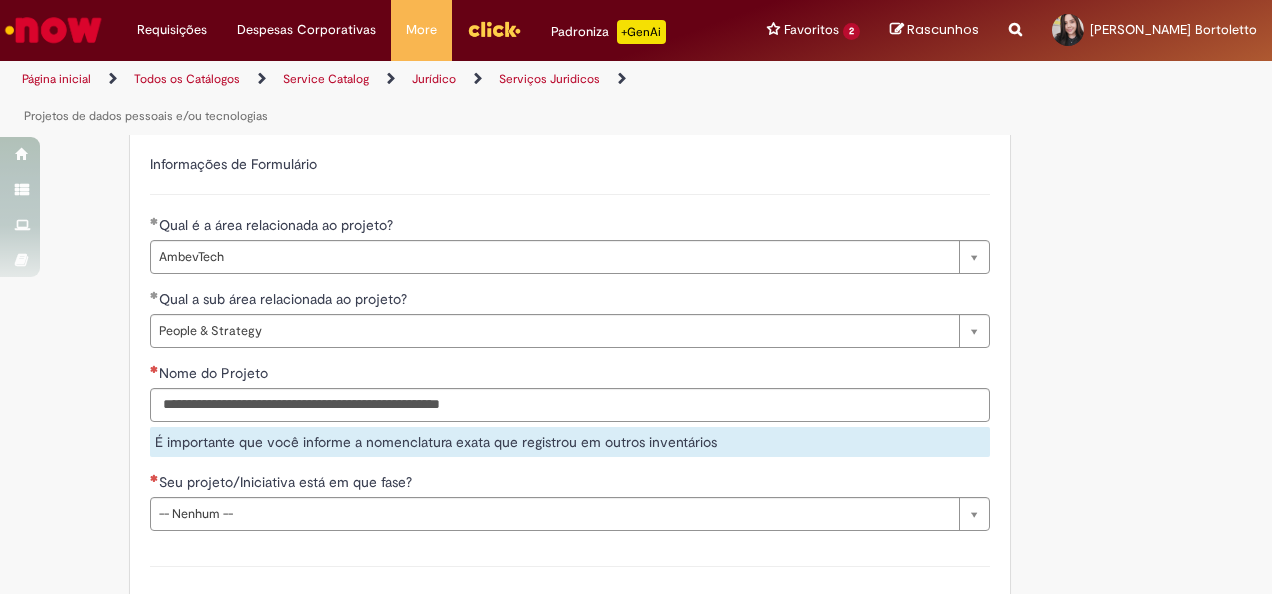 type on "**********" 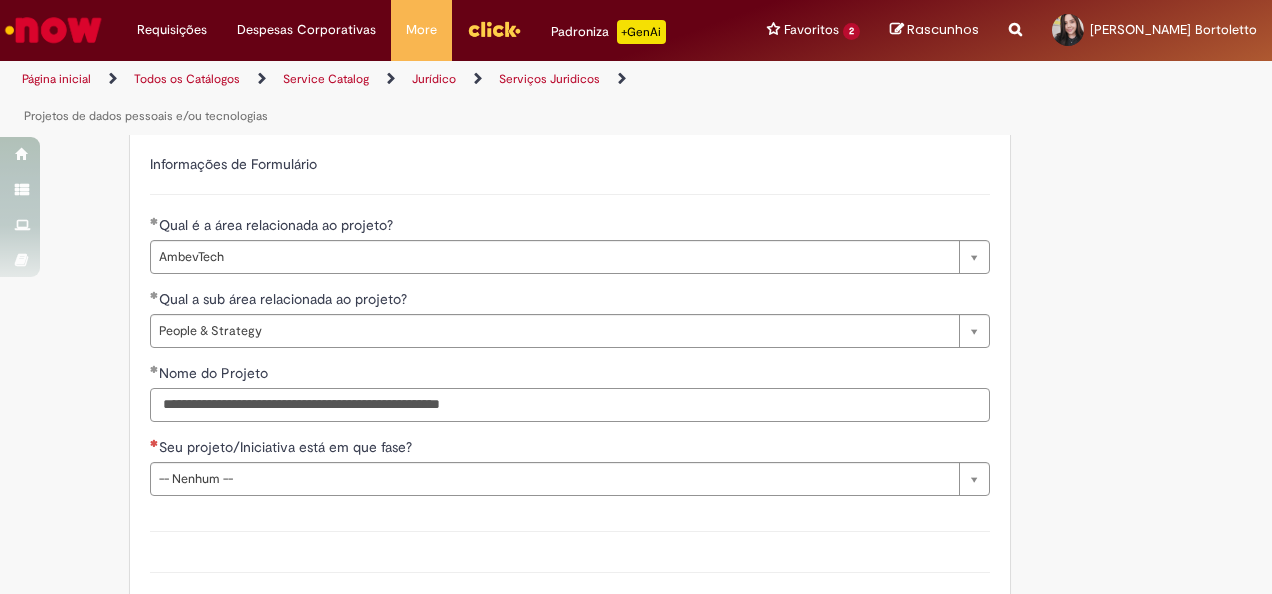scroll, scrollTop: 1200, scrollLeft: 0, axis: vertical 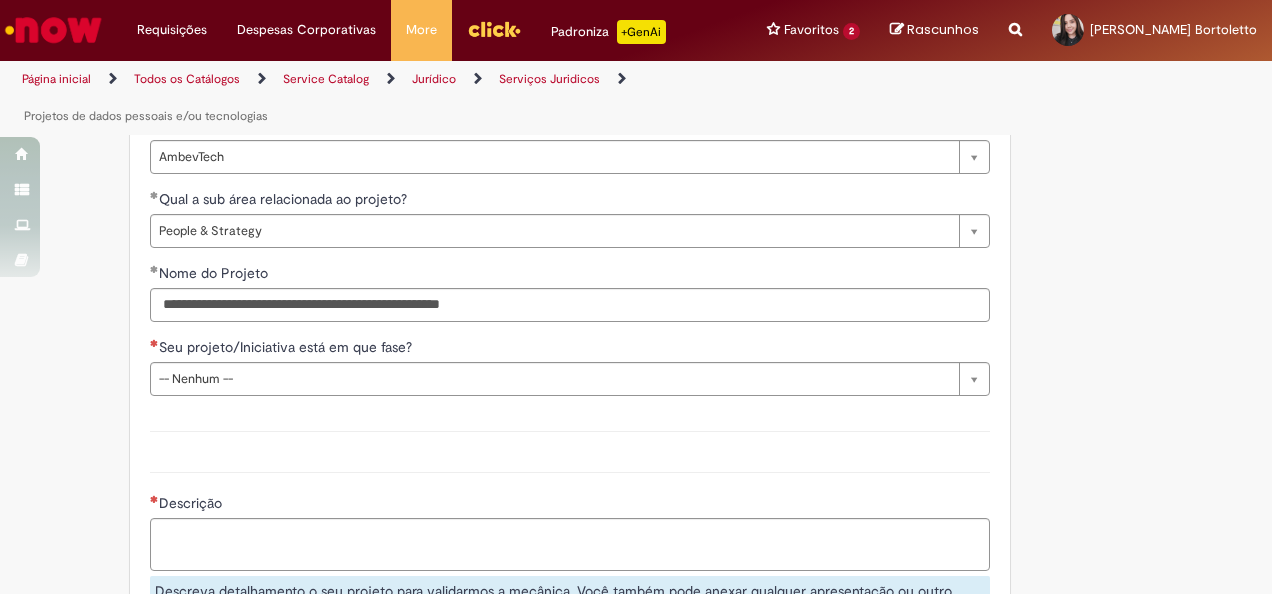 type 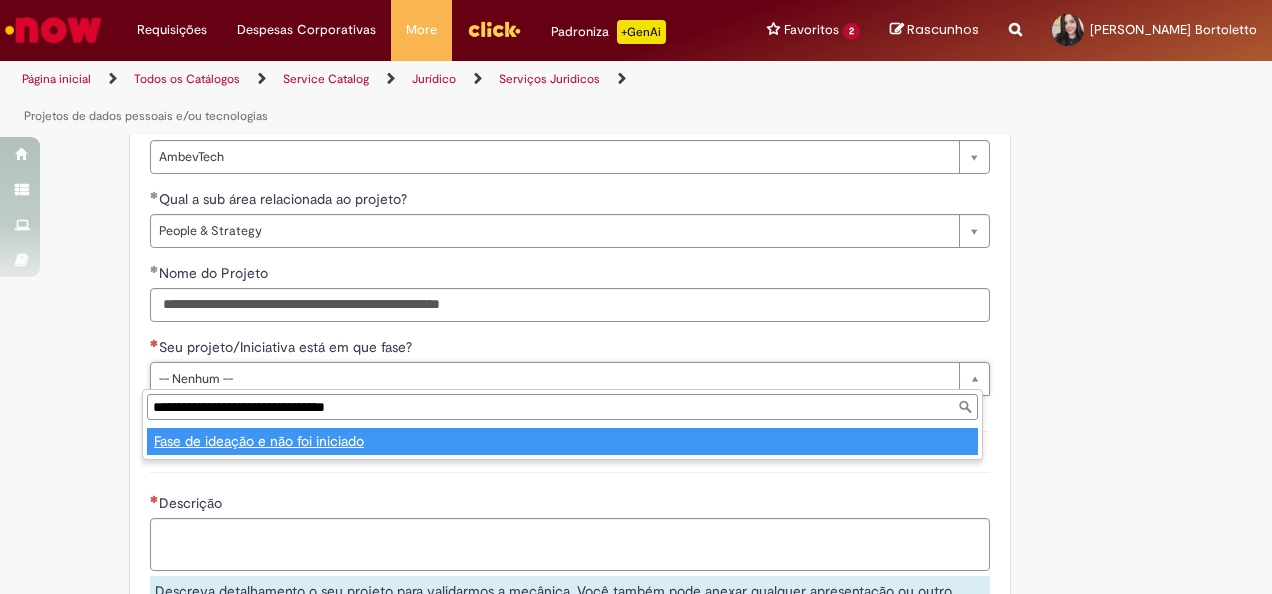 type on "**********" 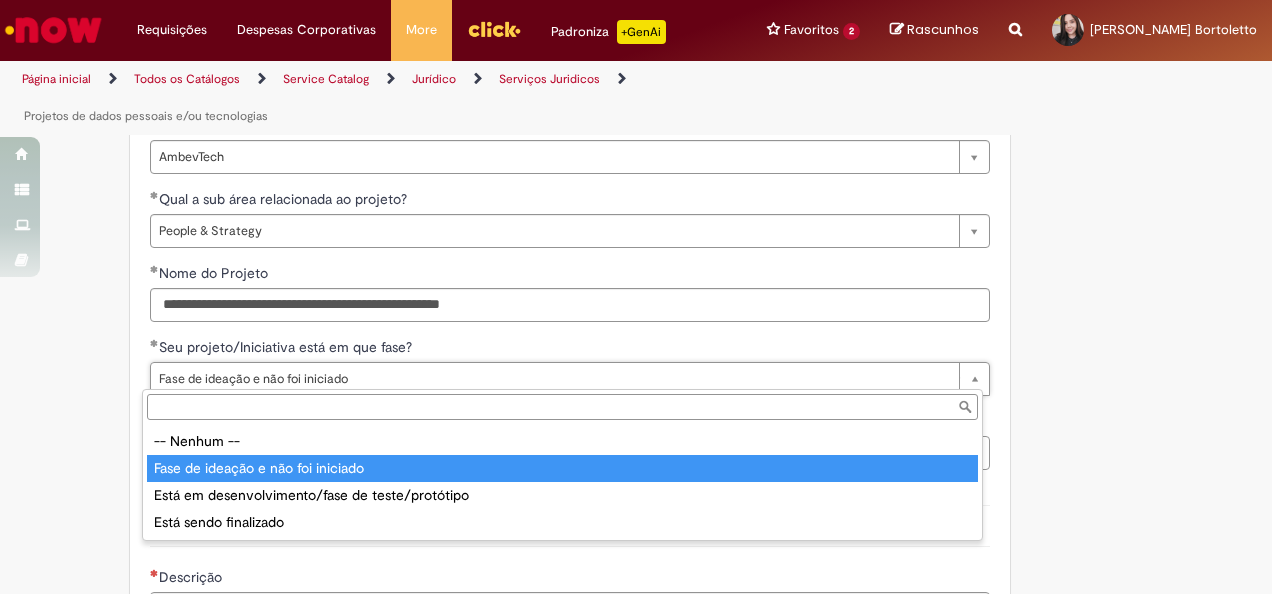 type on "**********" 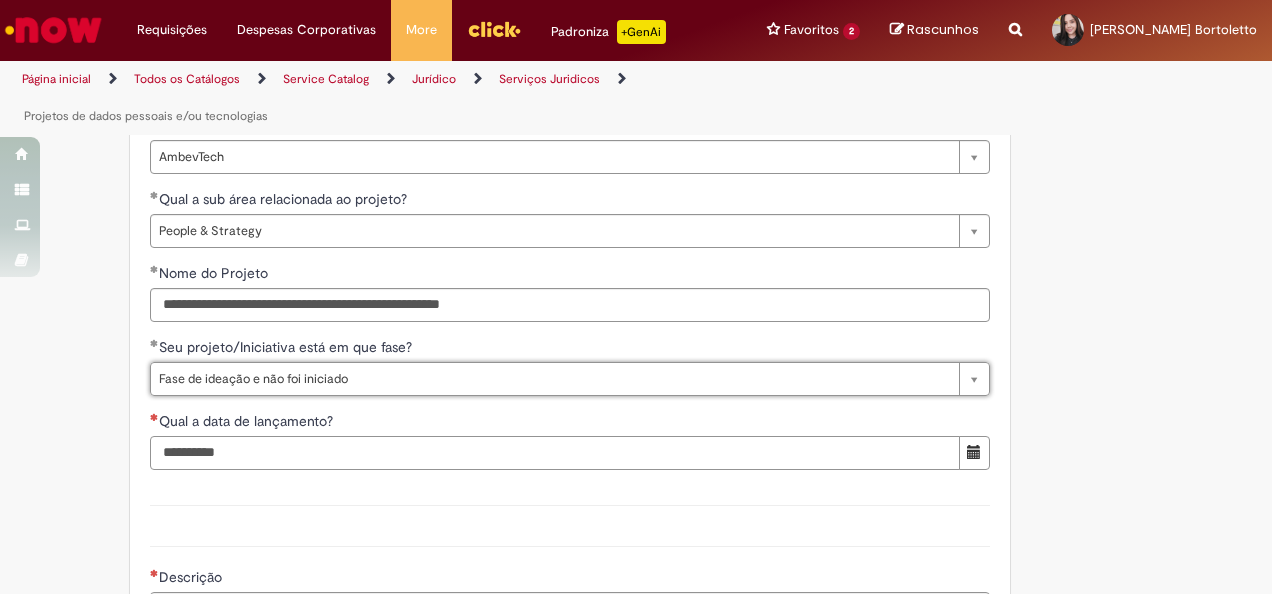 click on "Qual a data de lançamento?" at bounding box center [555, 453] 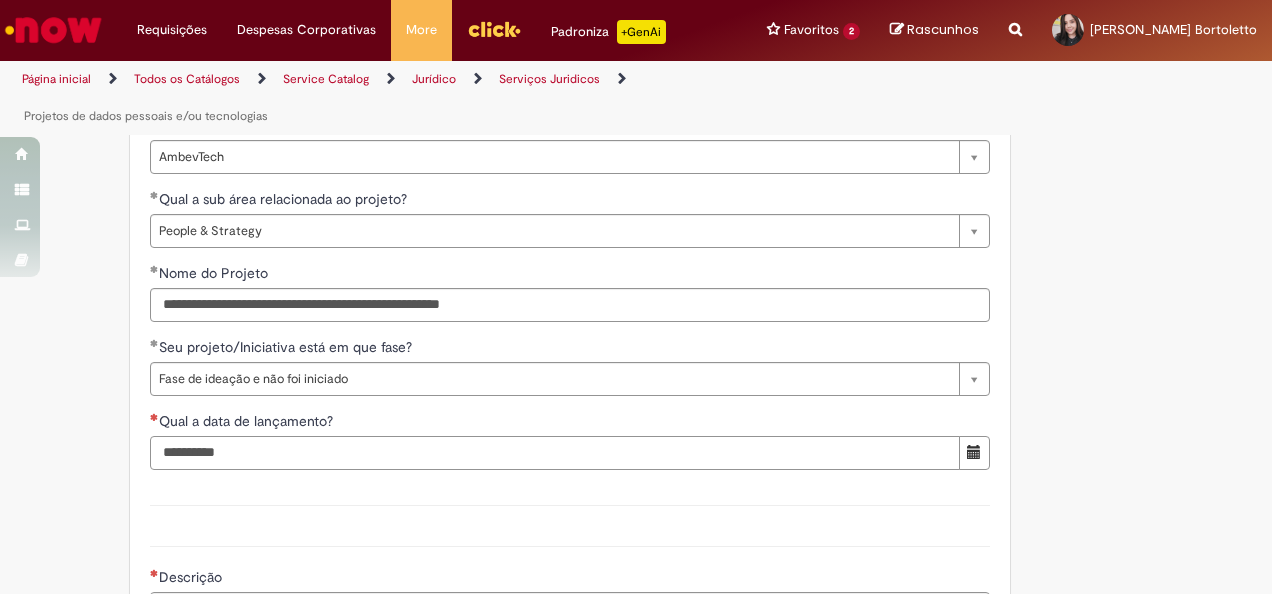 scroll, scrollTop: 0, scrollLeft: 0, axis: both 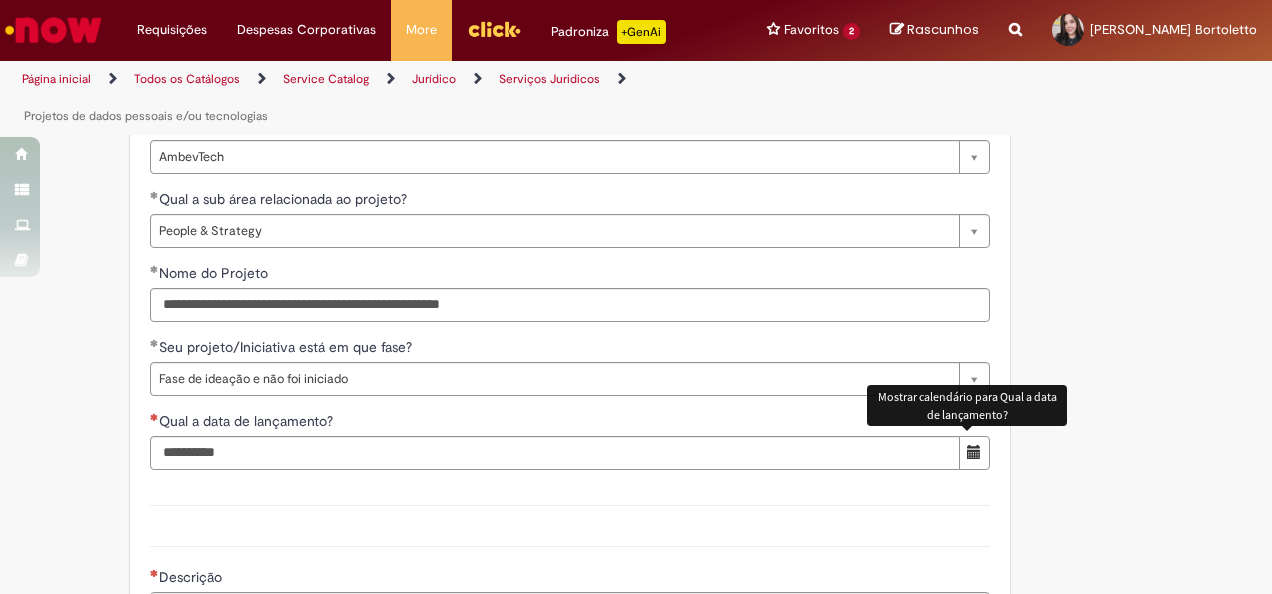 click at bounding box center (974, 452) 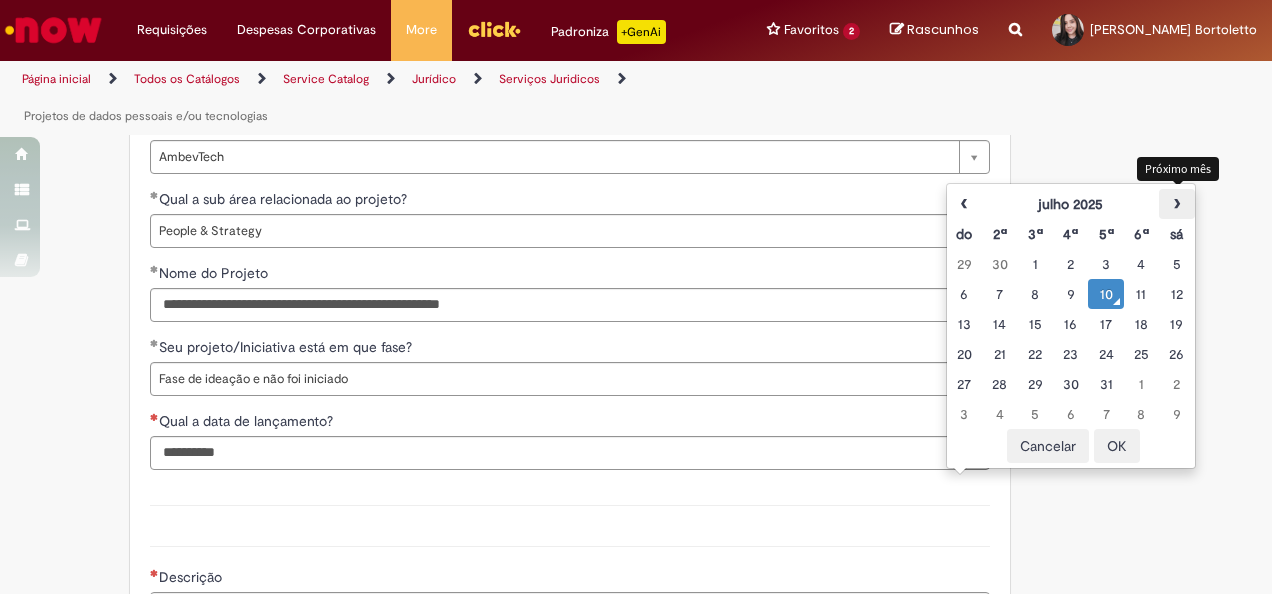 click on "›" at bounding box center [1176, 204] 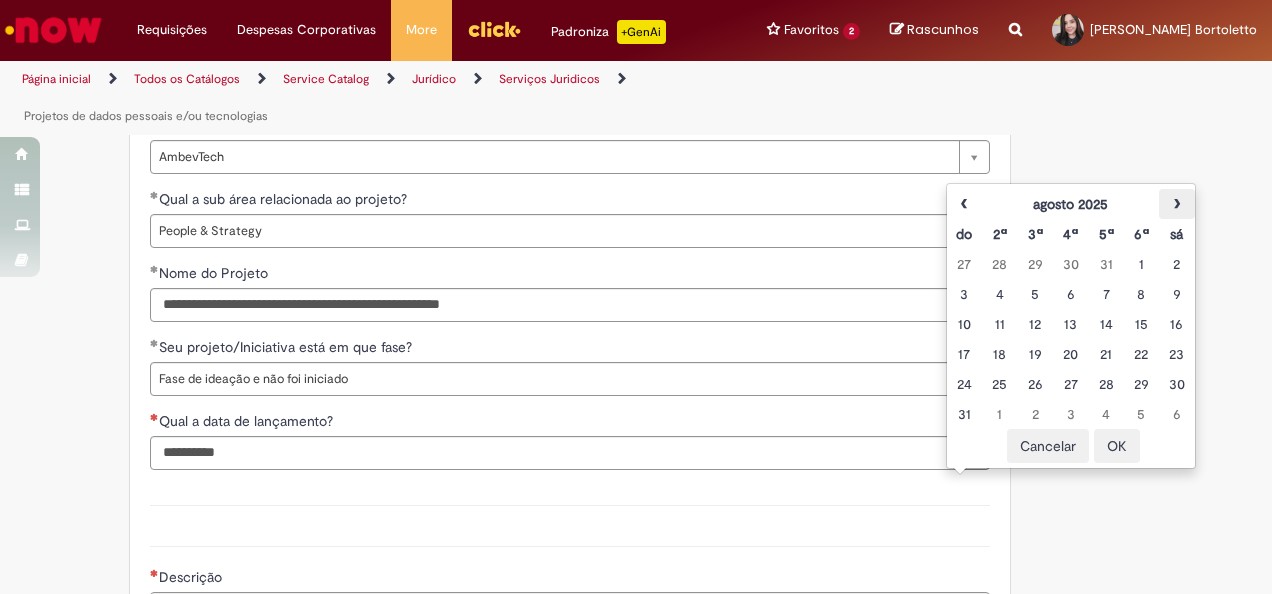 click on "›" at bounding box center (1176, 204) 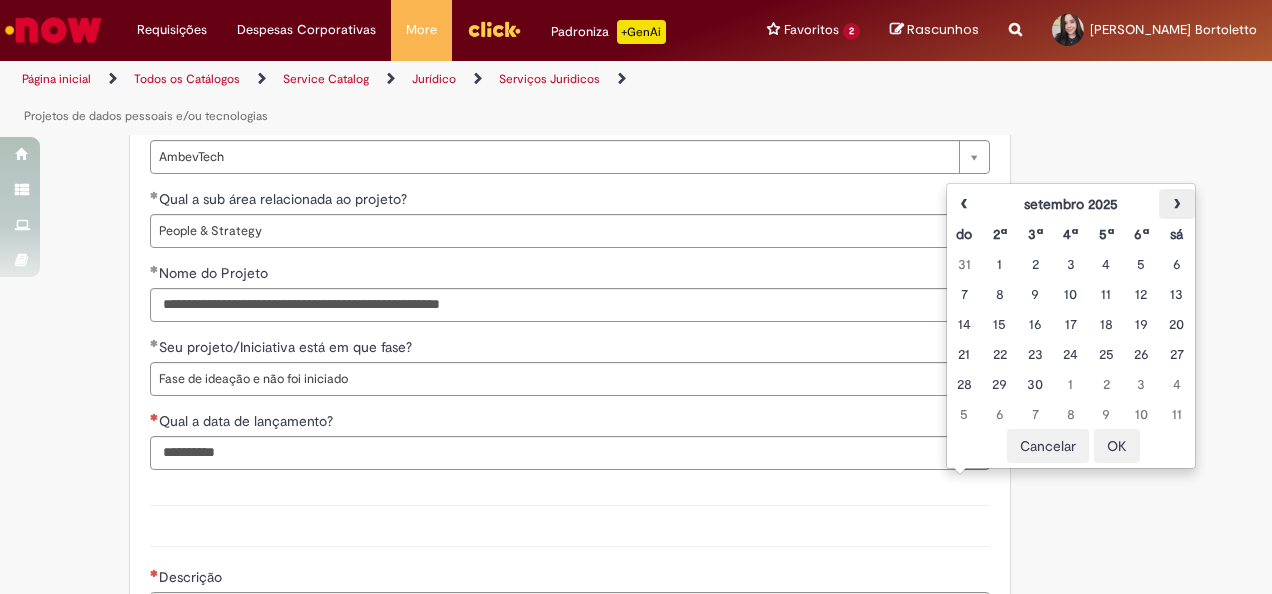 click on "›" at bounding box center [1176, 204] 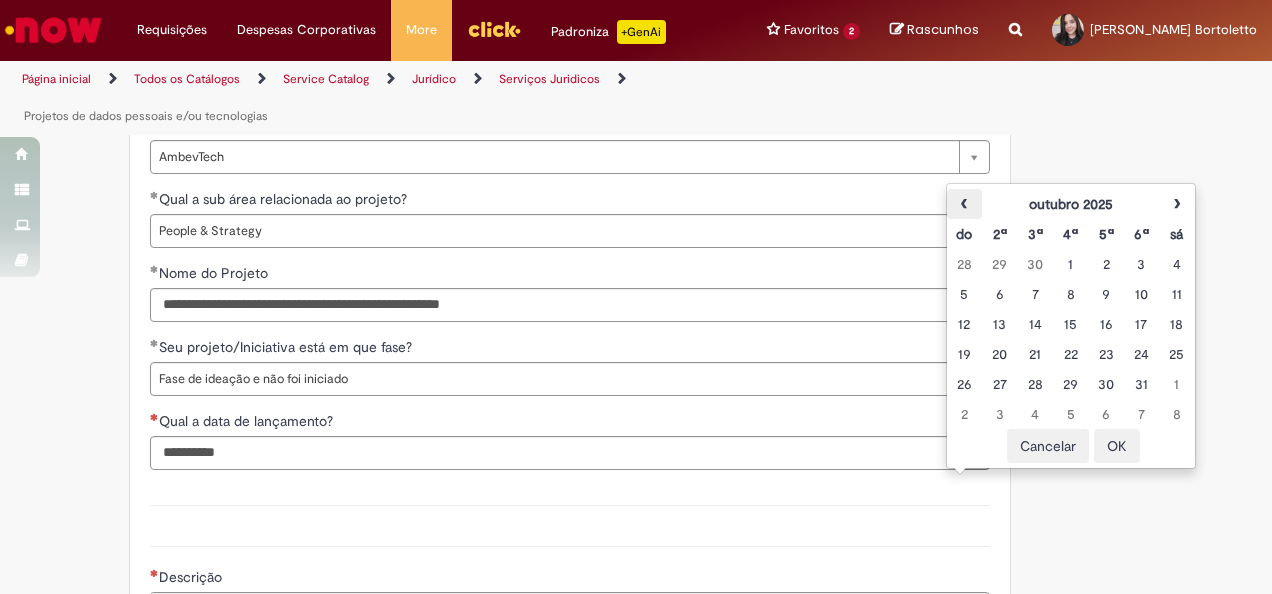 drag, startPoint x: 1068, startPoint y: 379, endPoint x: 972, endPoint y: 209, distance: 195.2332 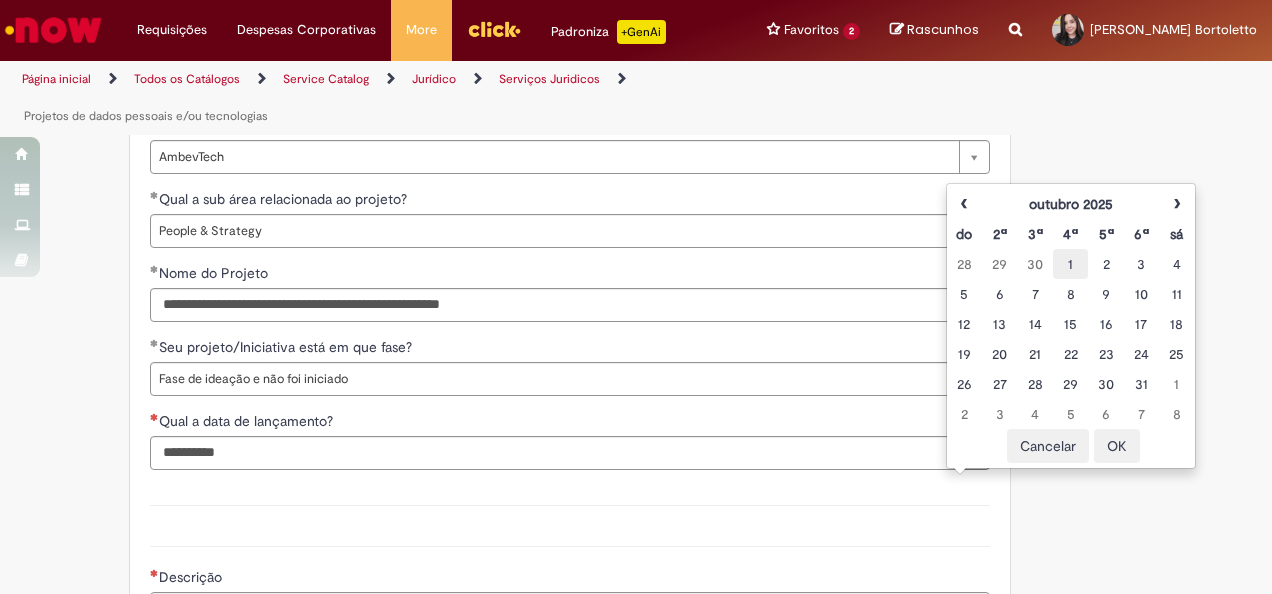 click on "1" at bounding box center [1070, 264] 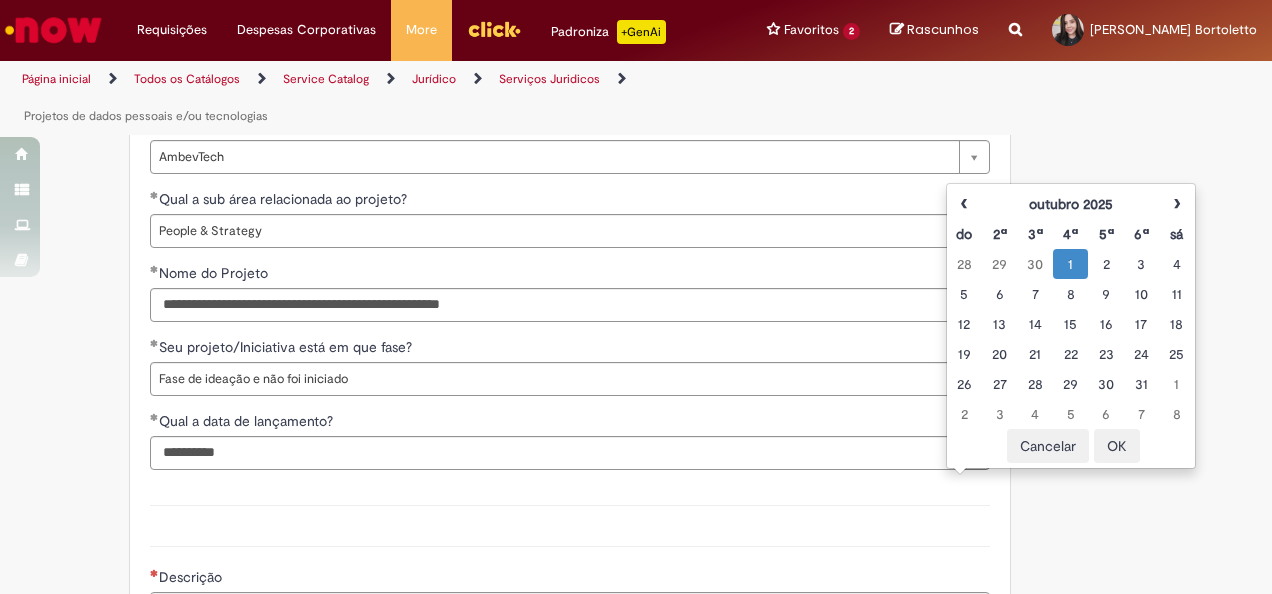 click on "OK" at bounding box center (1117, 446) 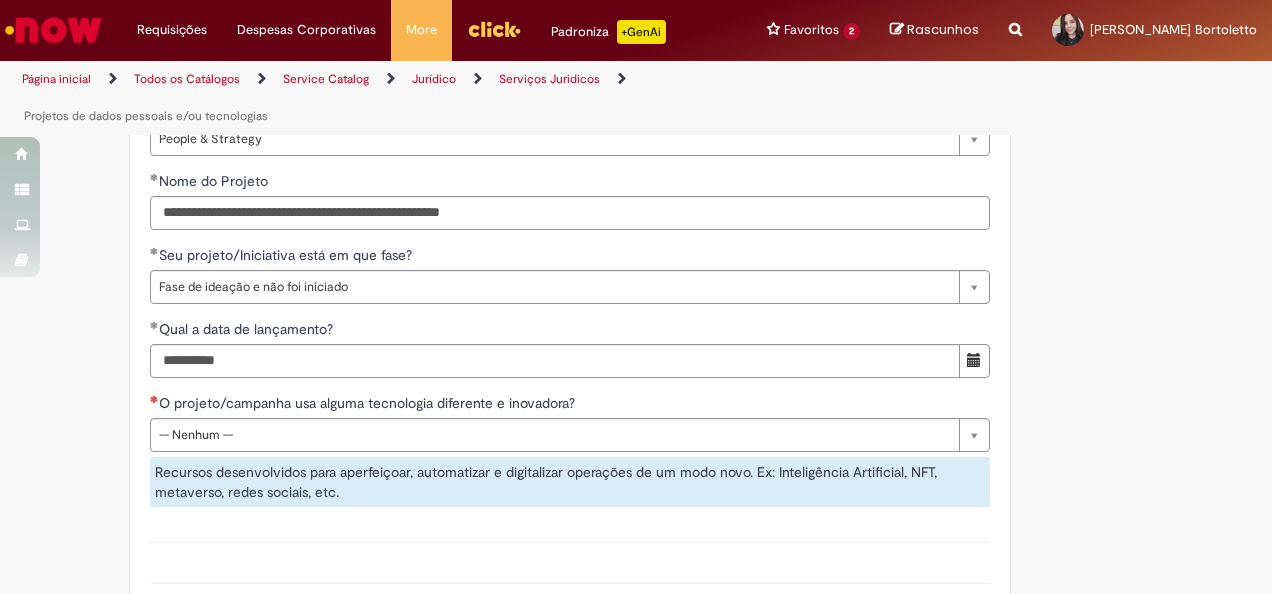 scroll, scrollTop: 1400, scrollLeft: 0, axis: vertical 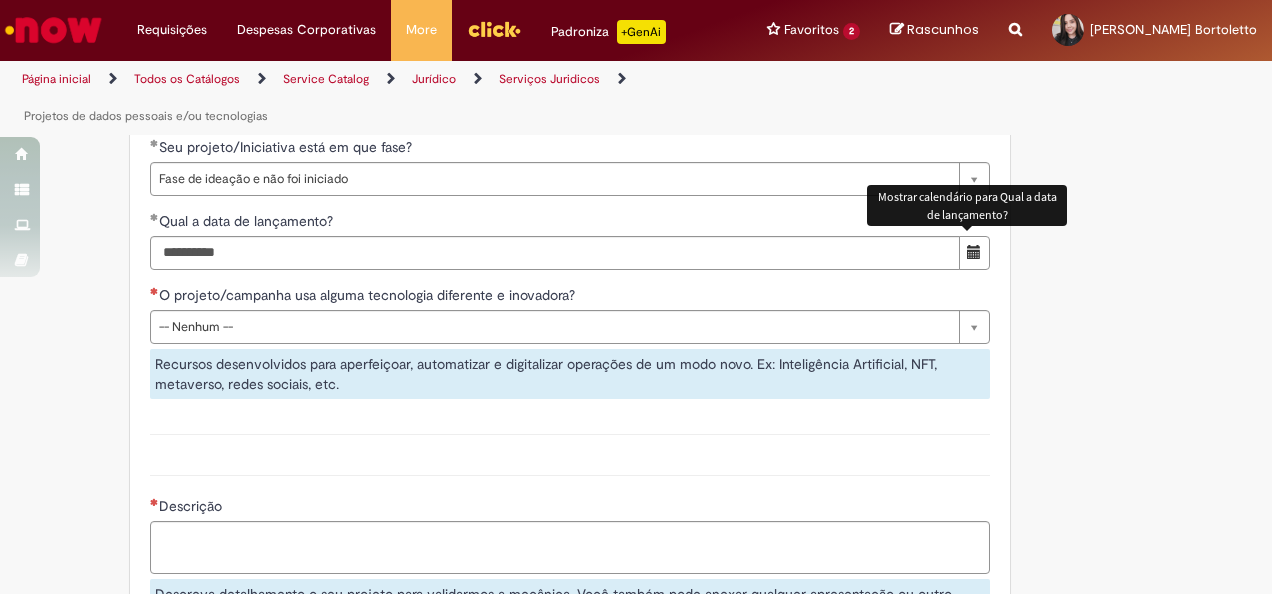 click at bounding box center (974, 253) 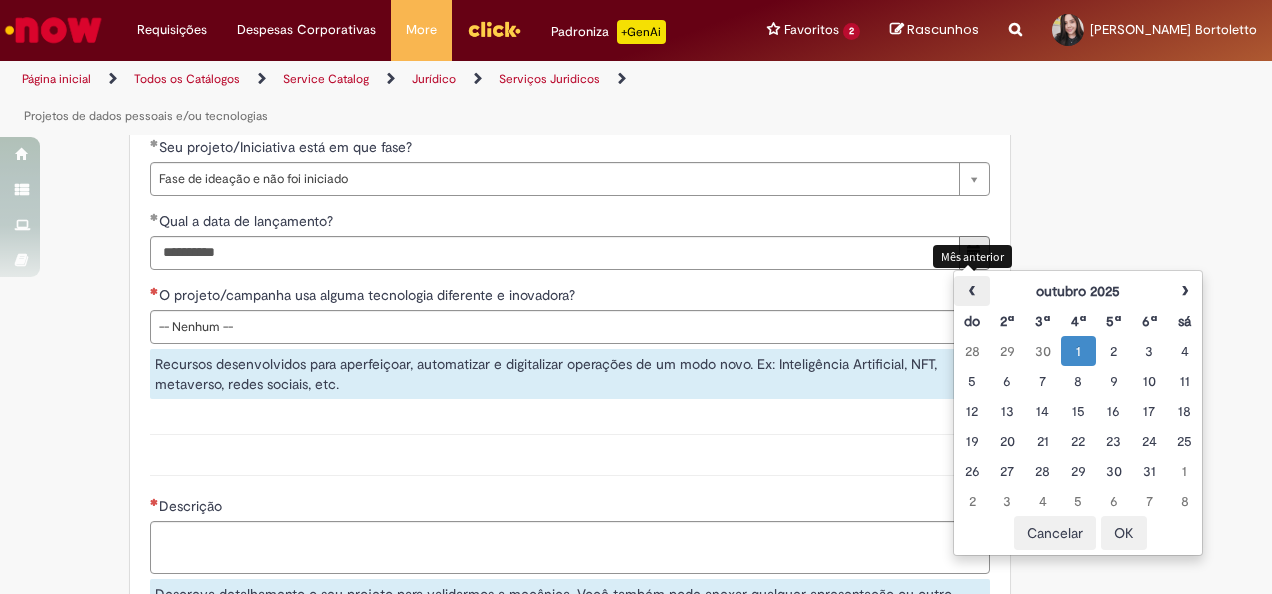 click on "‹" at bounding box center [971, 291] 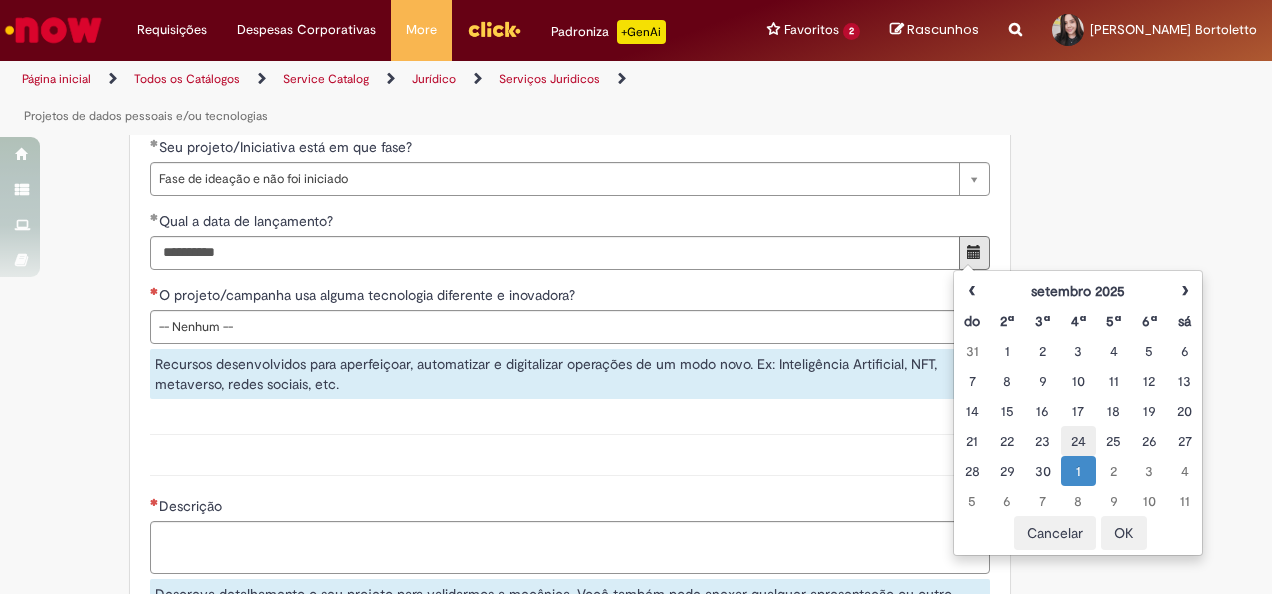 click on "24" at bounding box center [1078, 441] 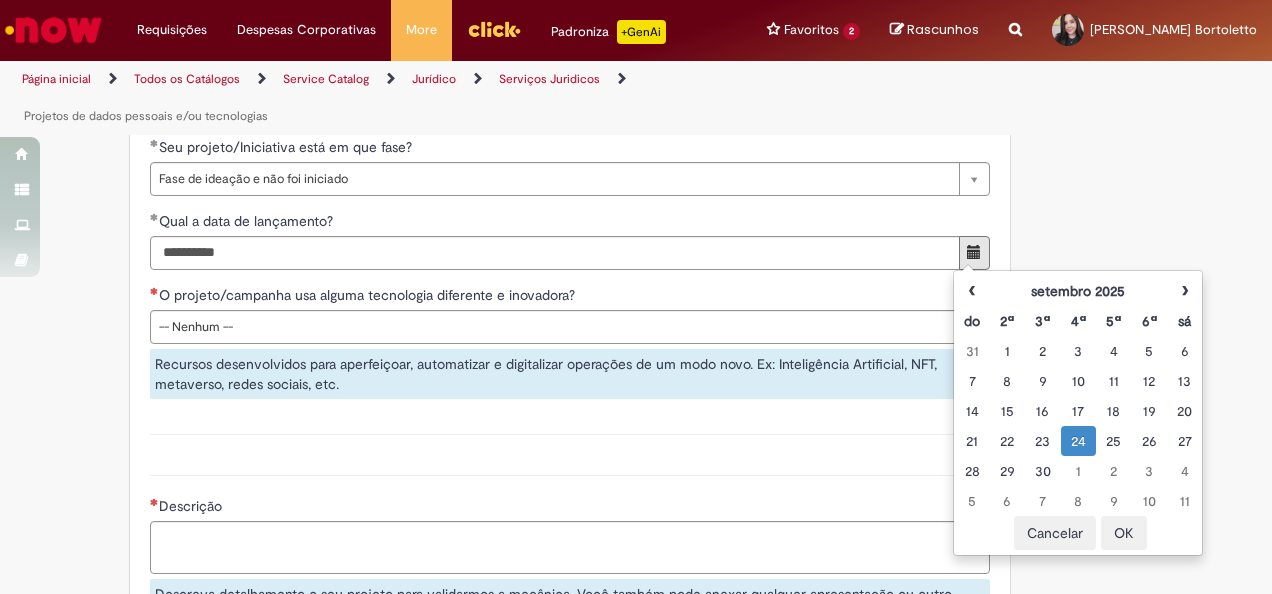 click on "OK" at bounding box center [1124, 533] 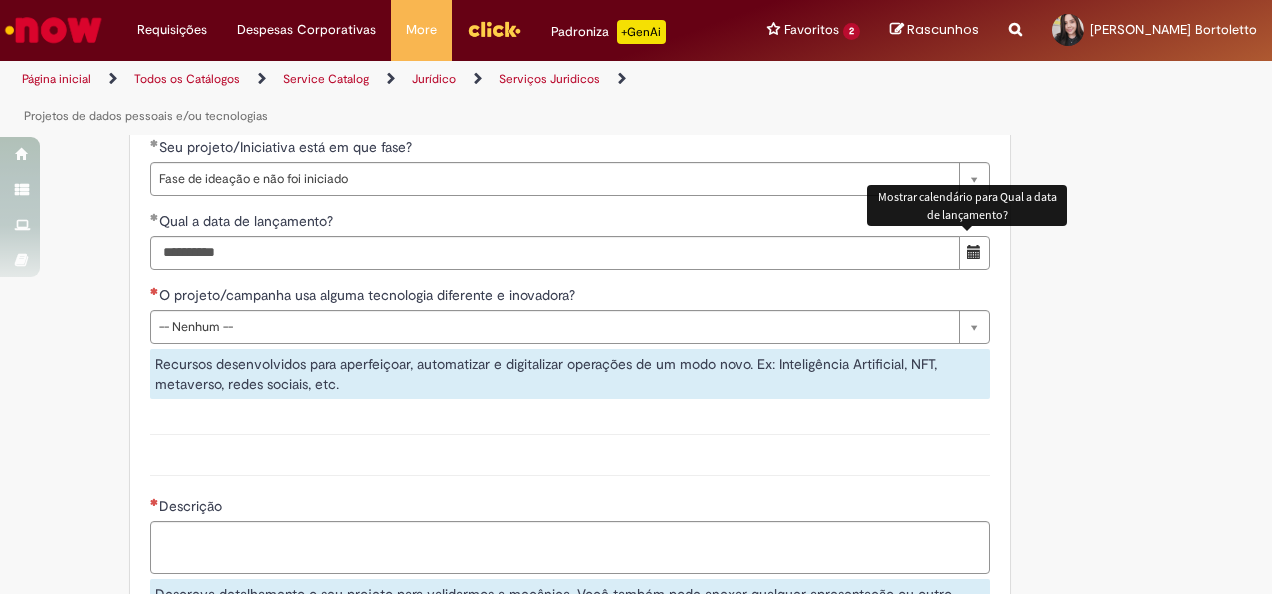 click at bounding box center (974, 253) 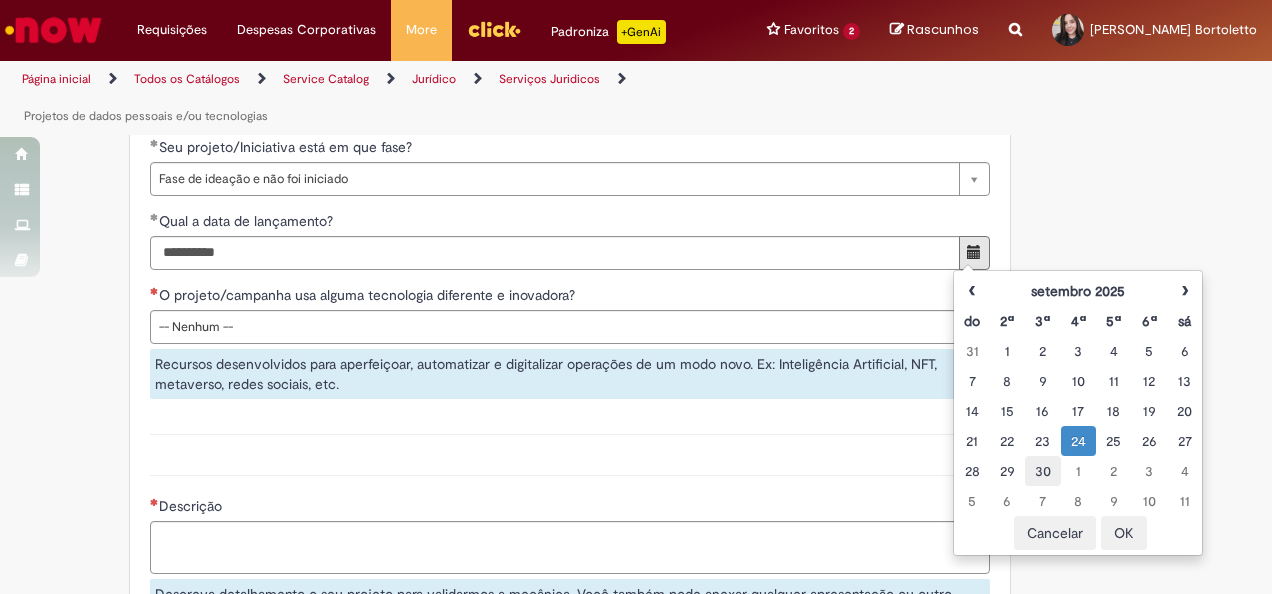 click on "30" at bounding box center (1042, 471) 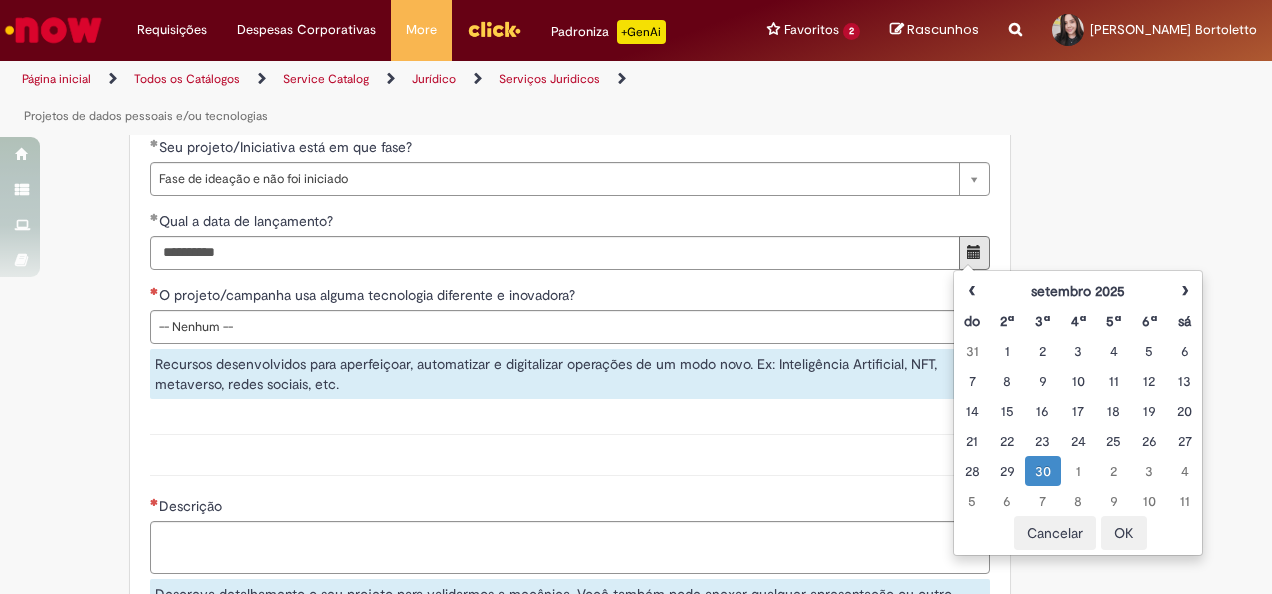 click on "OK" at bounding box center [1124, 533] 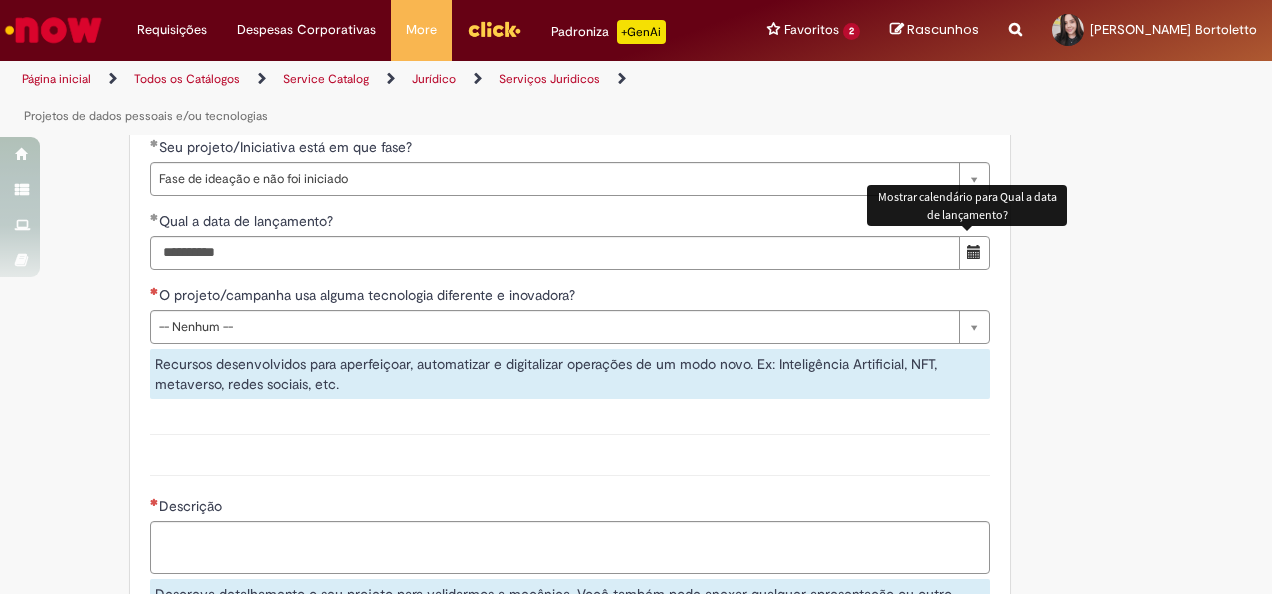 click on "**********" at bounding box center (570, 113) 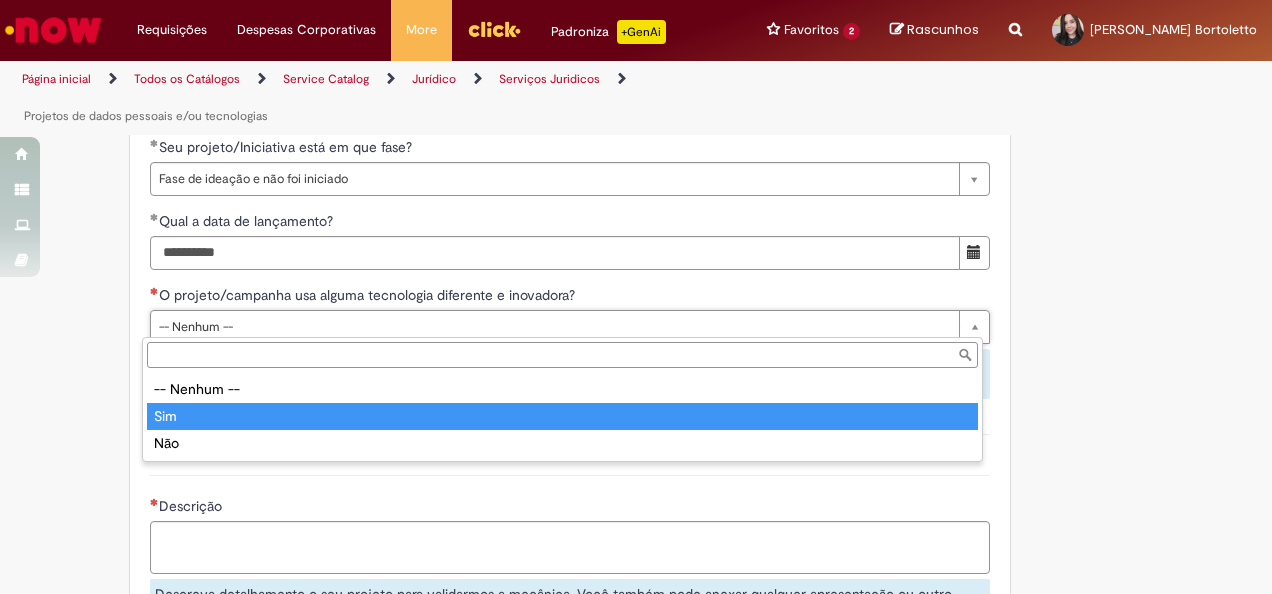 type on "***" 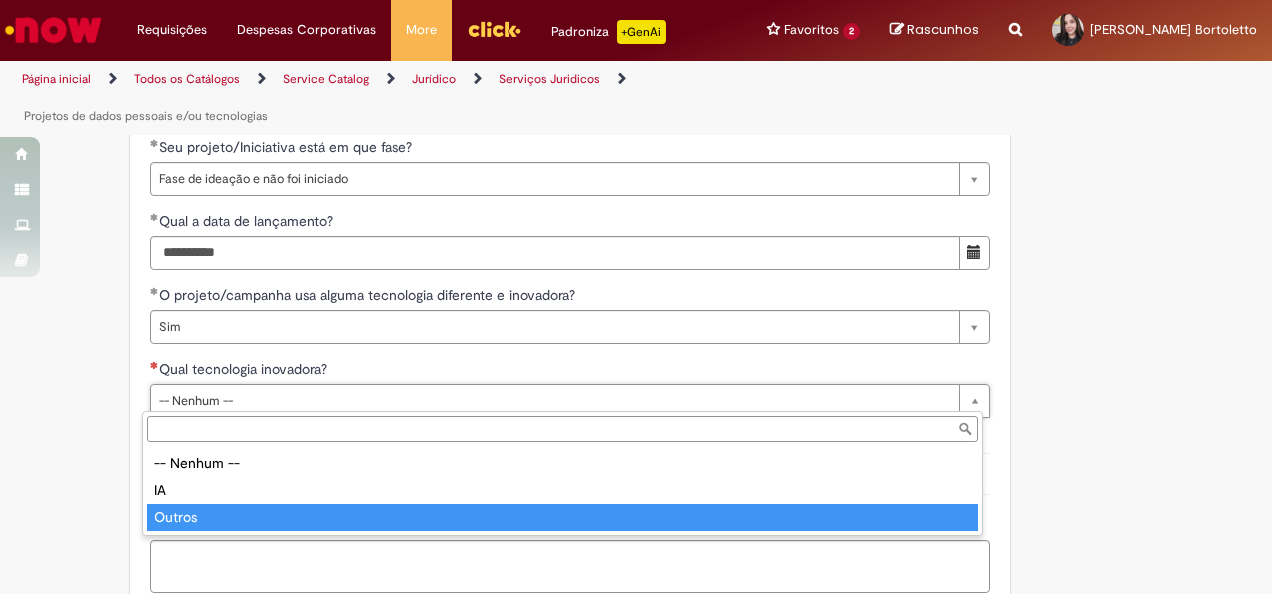 type on "******" 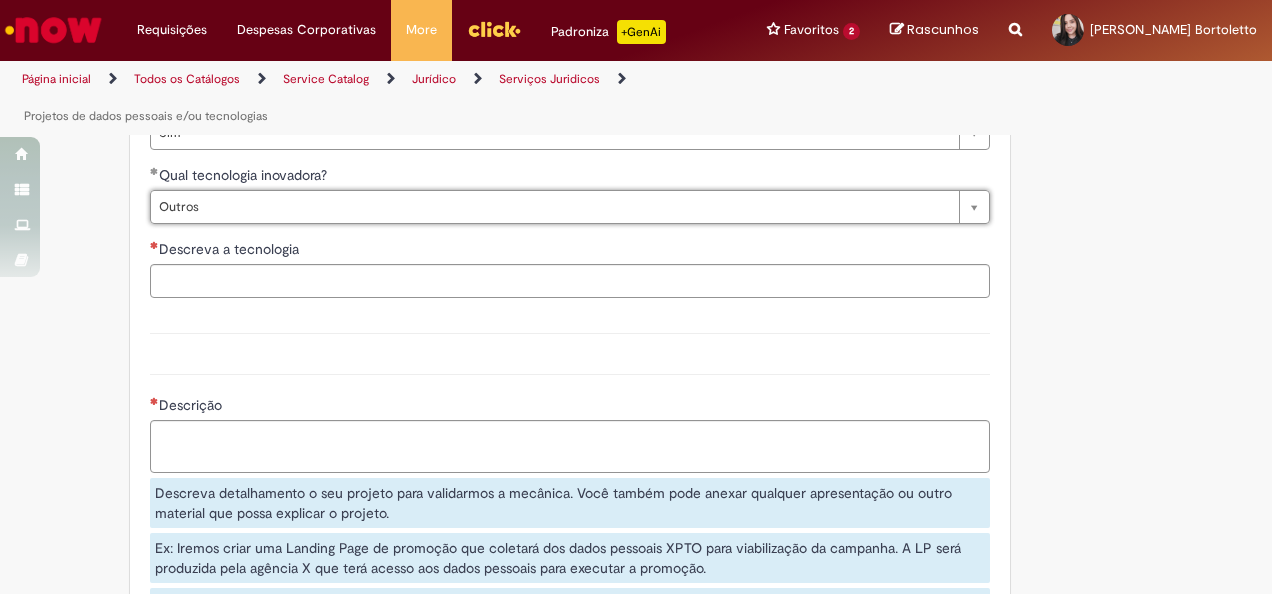 scroll, scrollTop: 1600, scrollLeft: 0, axis: vertical 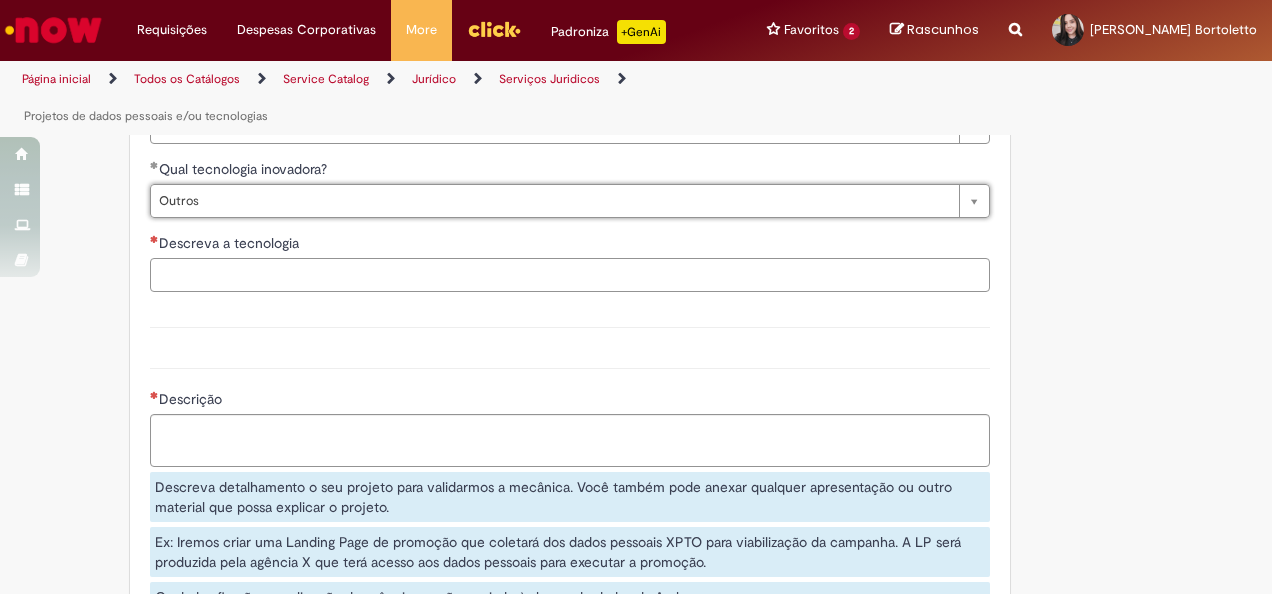 click on "Descreva a tecnologia" at bounding box center (570, 275) 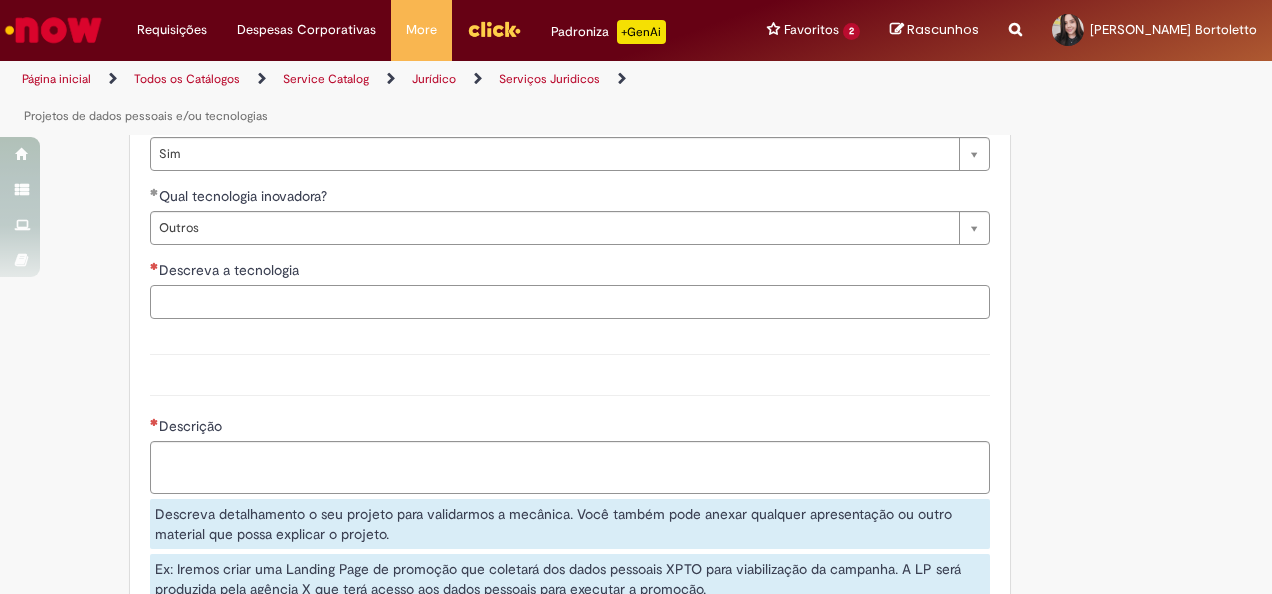 scroll, scrollTop: 1500, scrollLeft: 0, axis: vertical 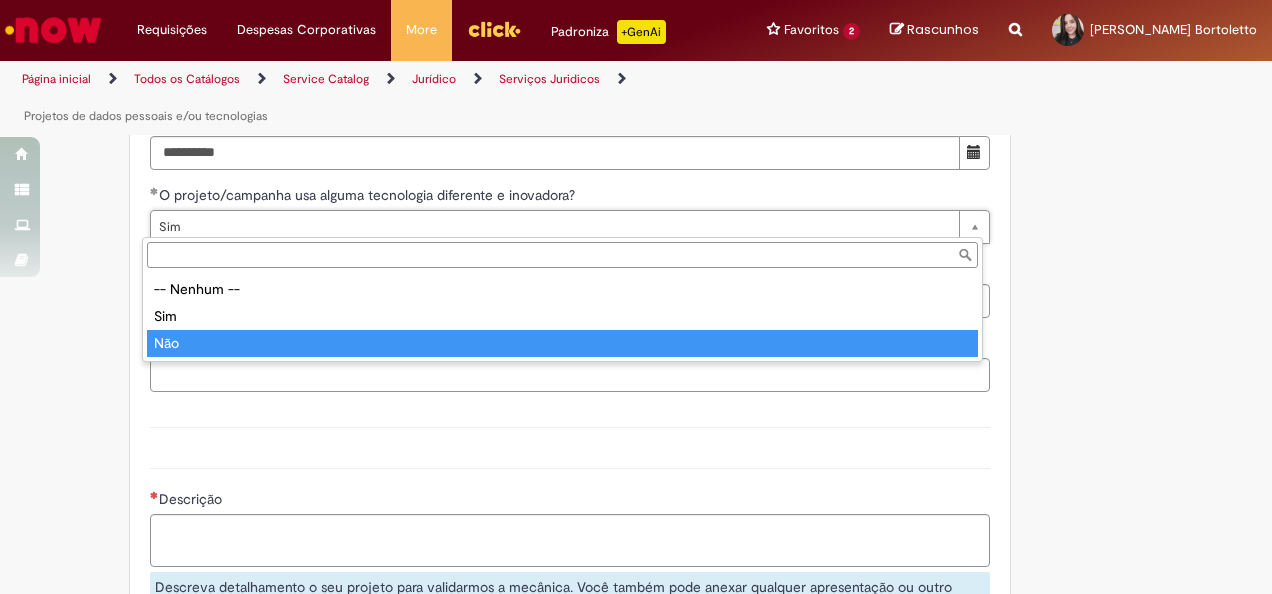 type on "***" 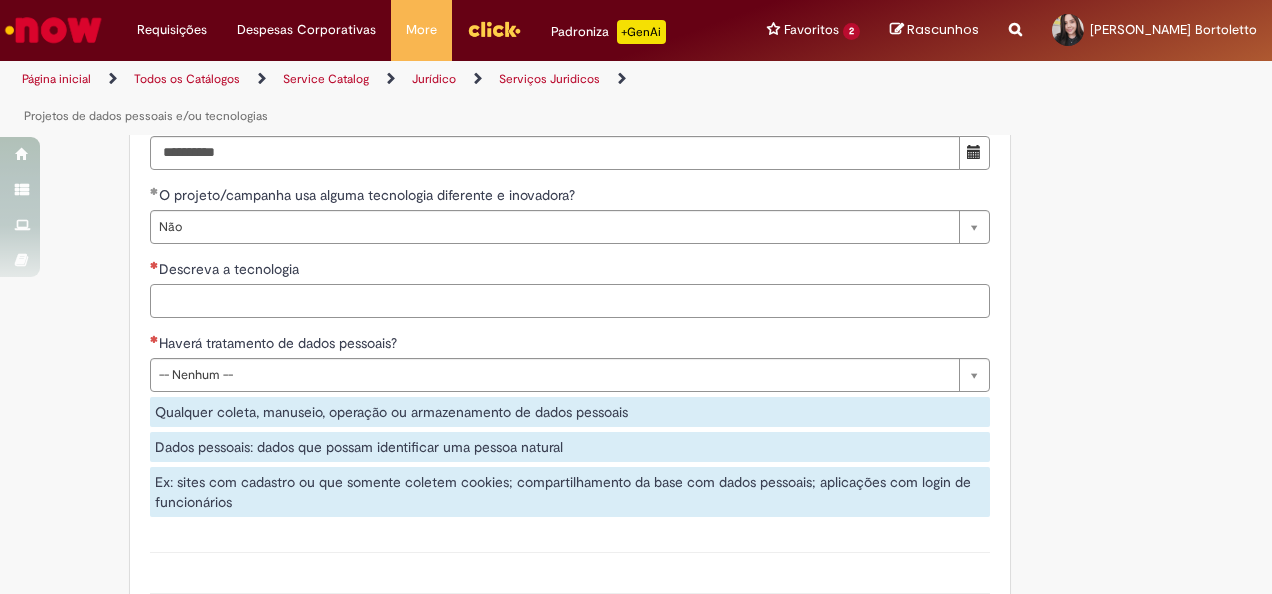 click on "Descreva a tecnologia" at bounding box center (570, 301) 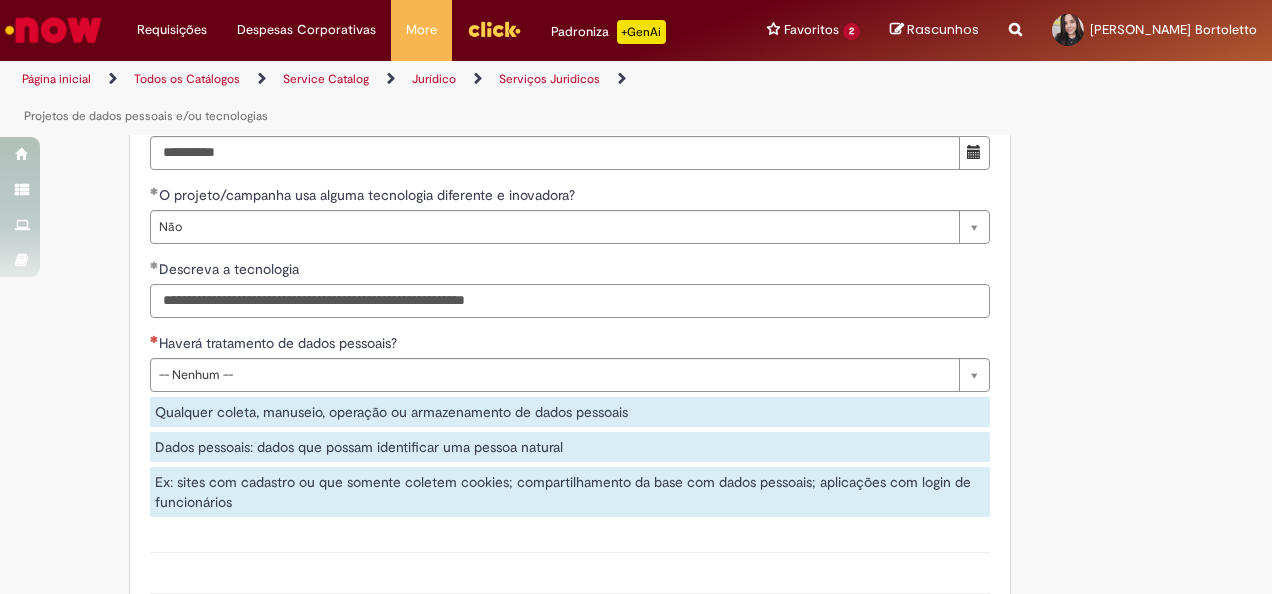 type on "**********" 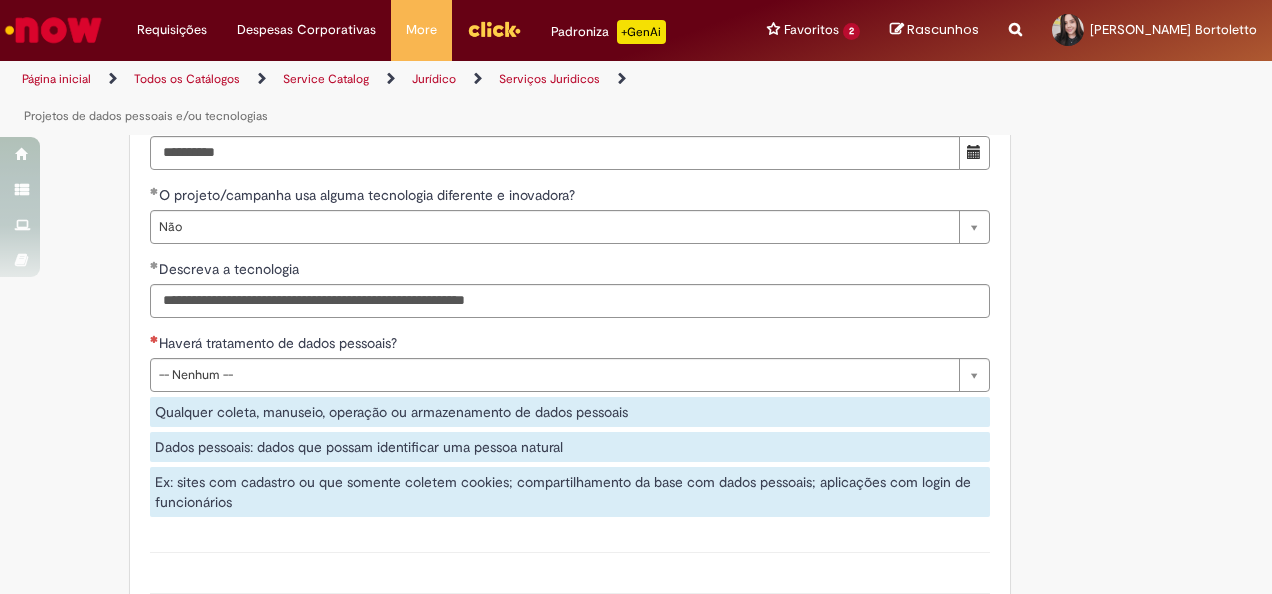 click on "**********" at bounding box center [636, -126] 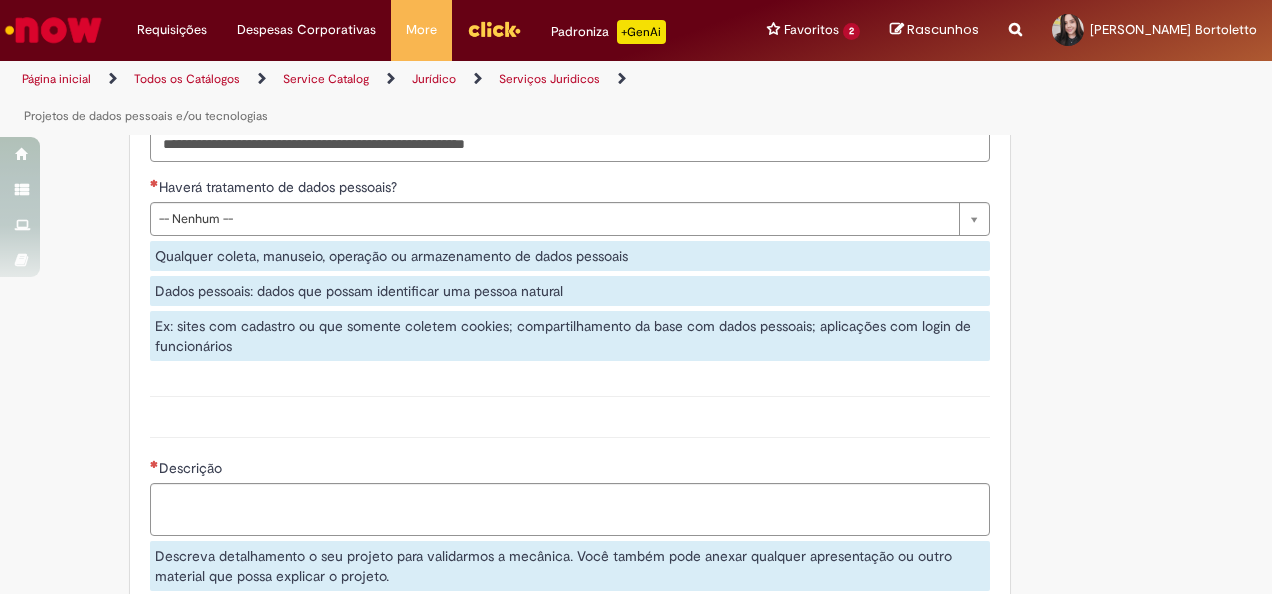 scroll, scrollTop: 1700, scrollLeft: 0, axis: vertical 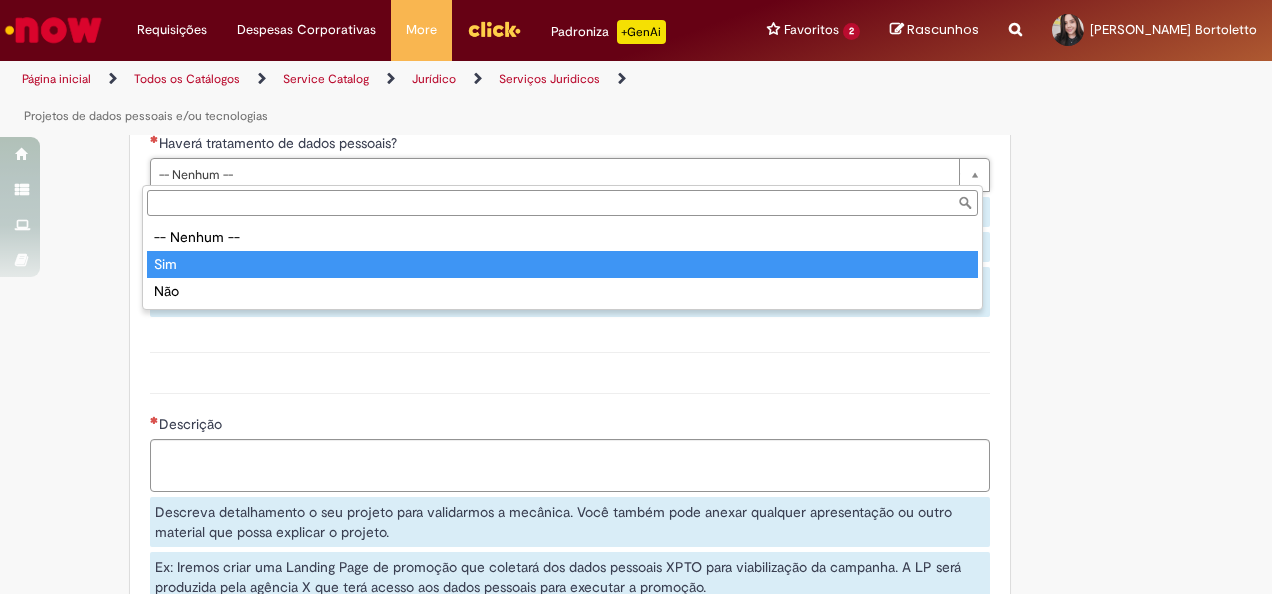 type on "***" 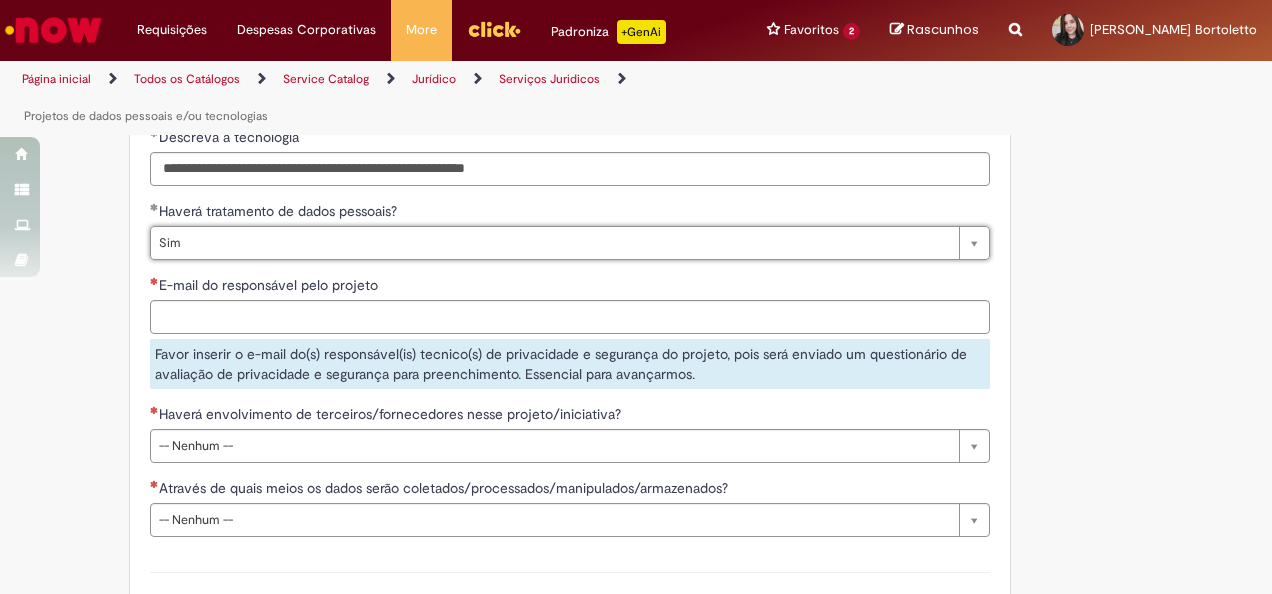 scroll, scrollTop: 1600, scrollLeft: 0, axis: vertical 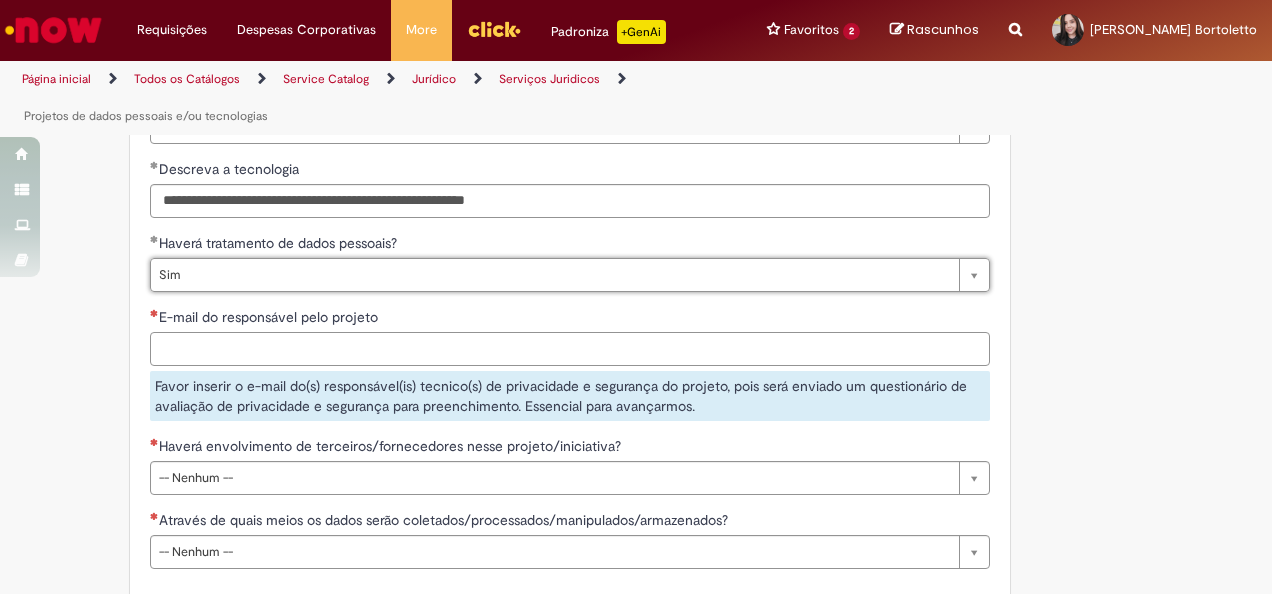 click on "E-mail do responsável pelo projeto" at bounding box center [570, 349] 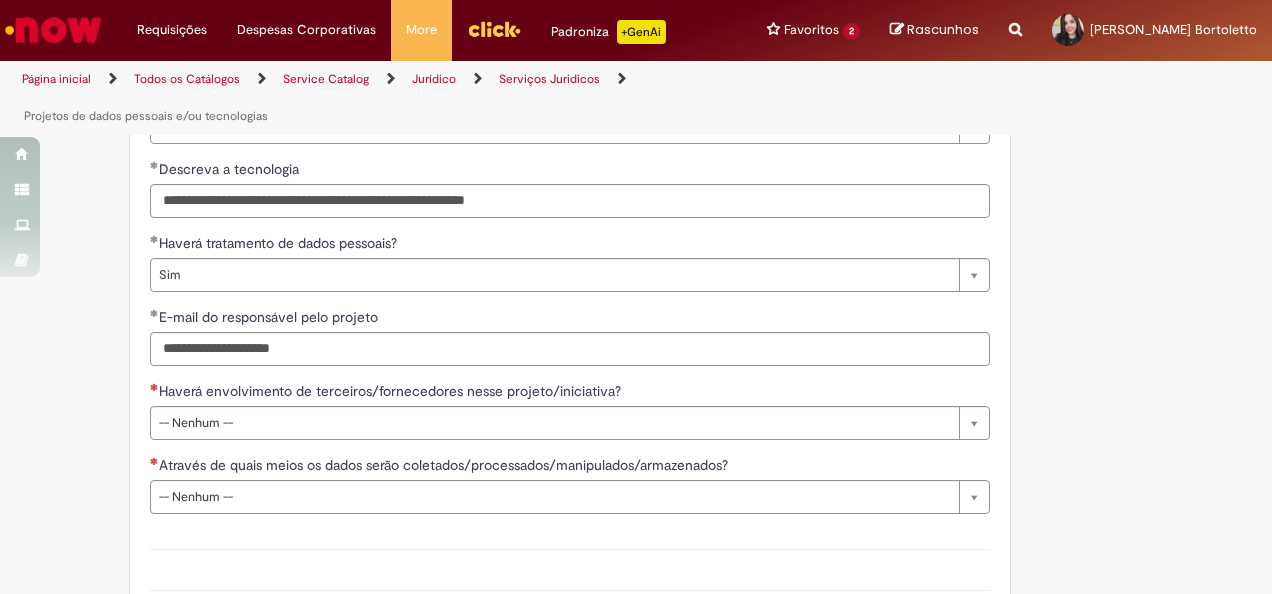 click on "**********" at bounding box center [636, -177] 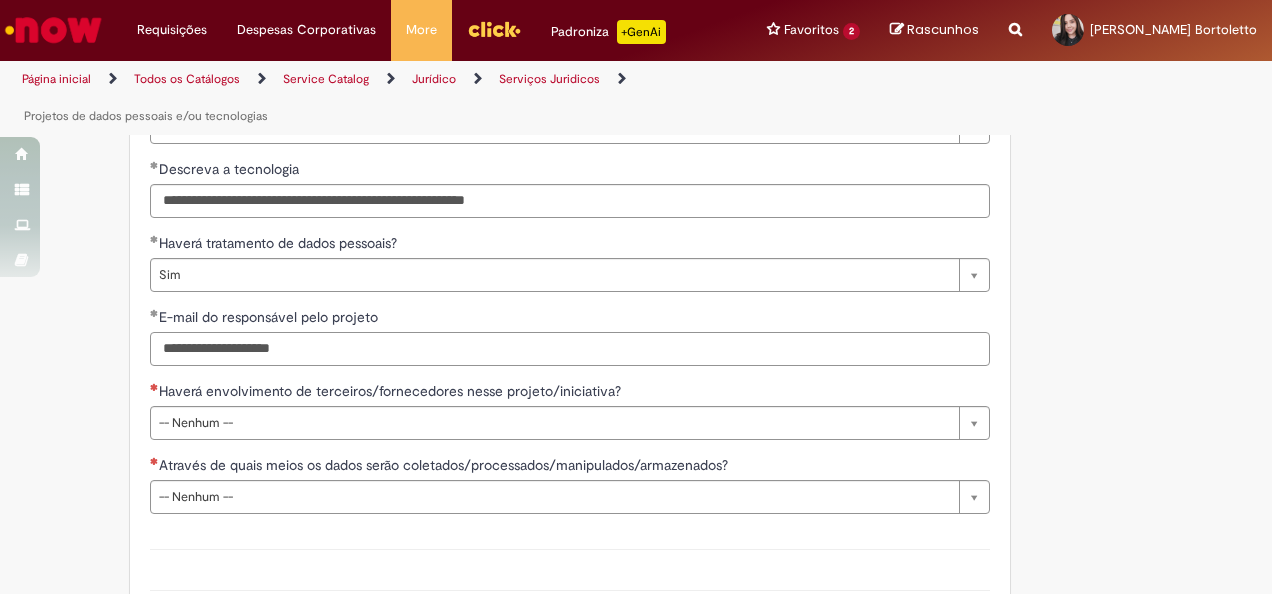 click on "**********" at bounding box center [570, 349] 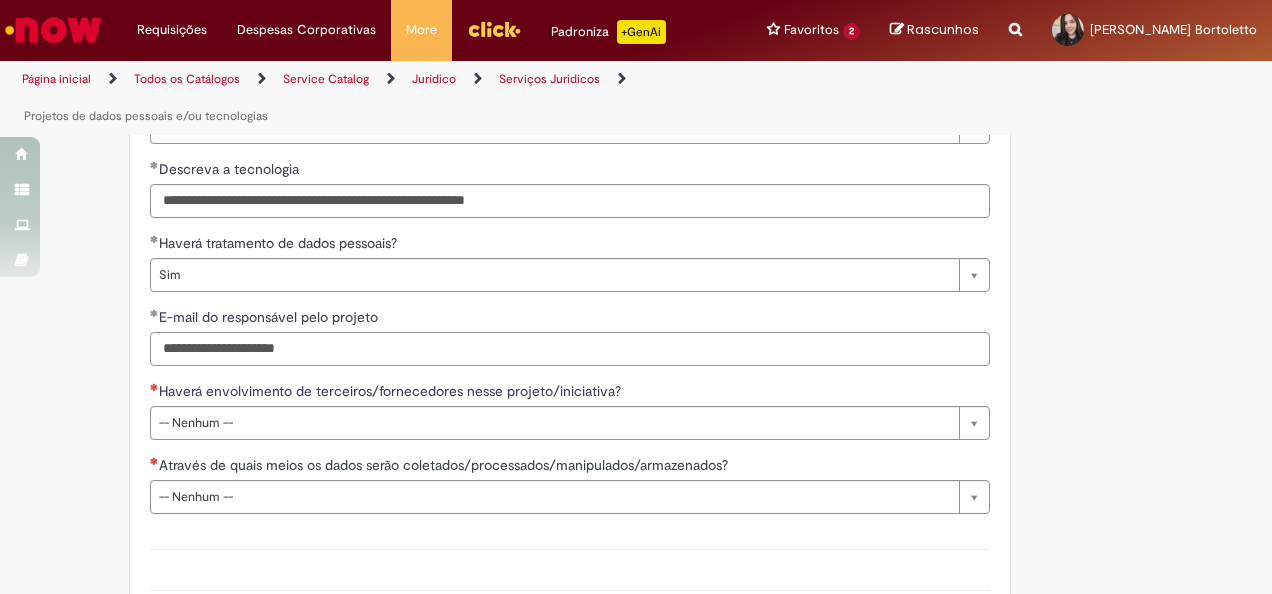 type on "**********" 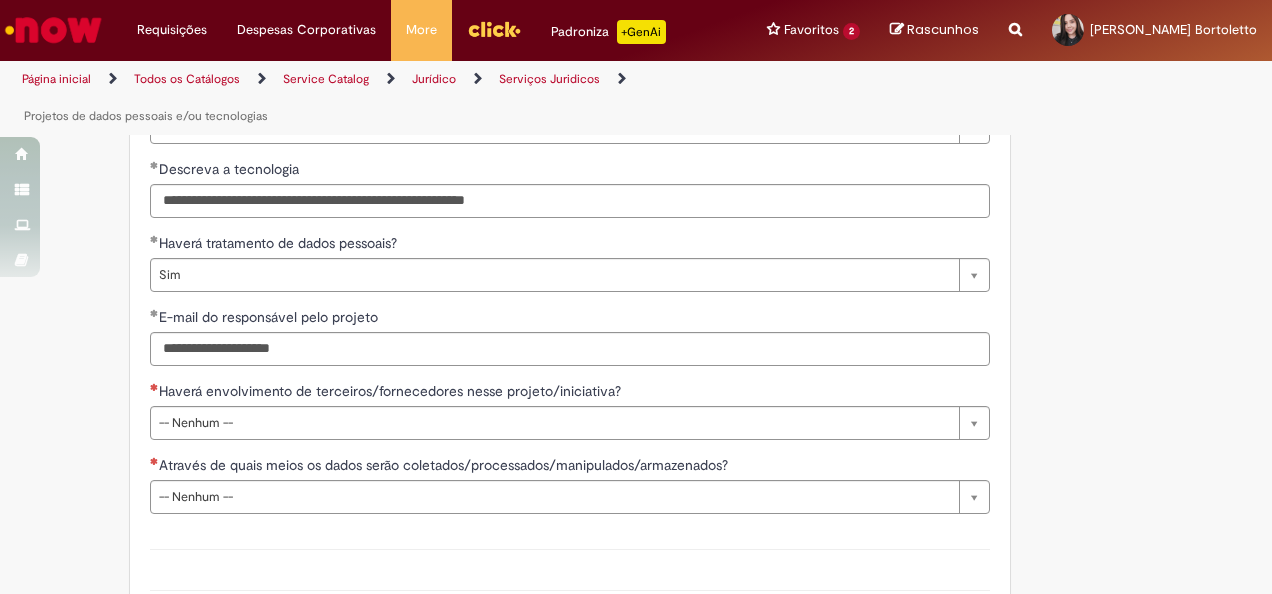 click on "**********" at bounding box center (636, -177) 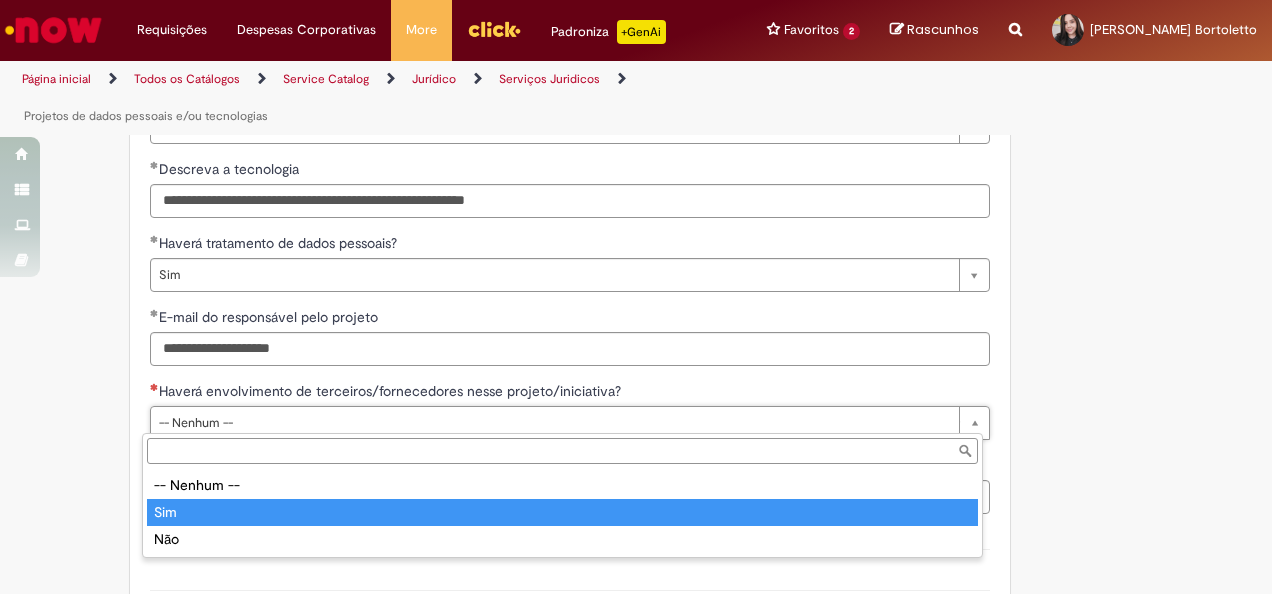 type on "***" 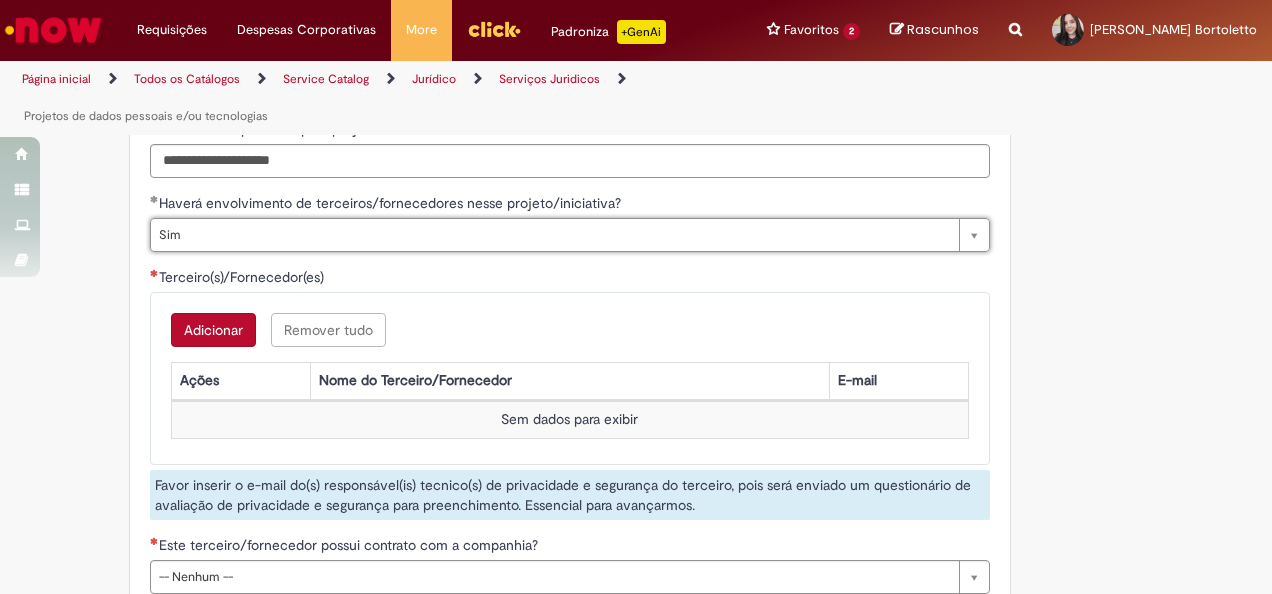 scroll, scrollTop: 1800, scrollLeft: 0, axis: vertical 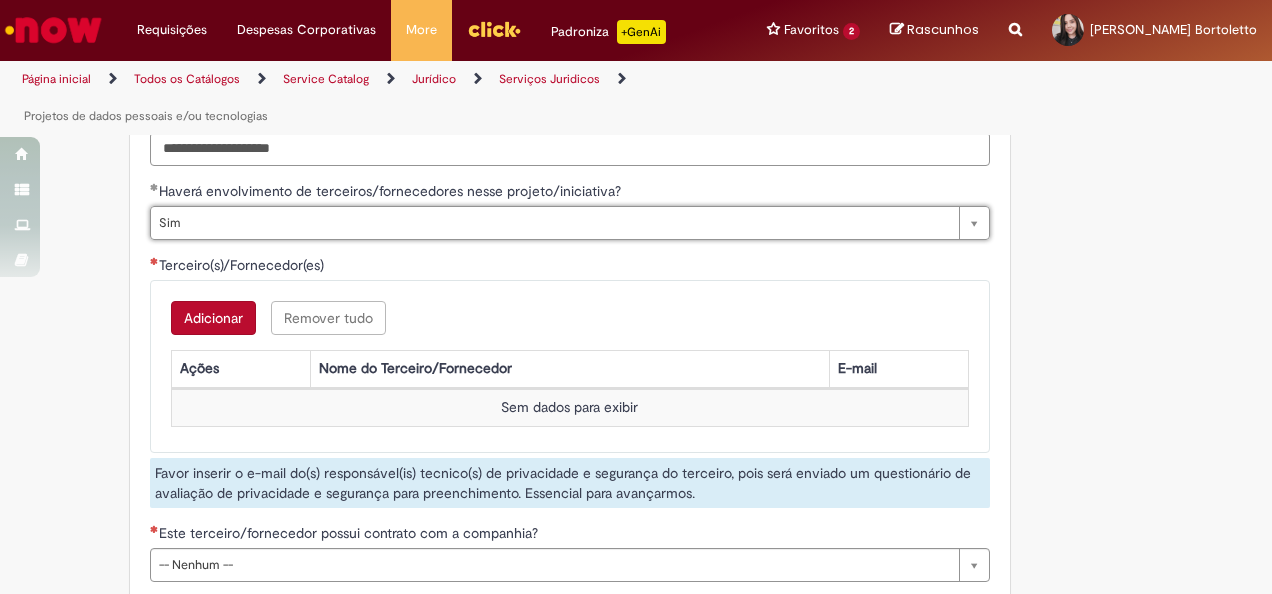 click on "Adicionar" at bounding box center [213, 318] 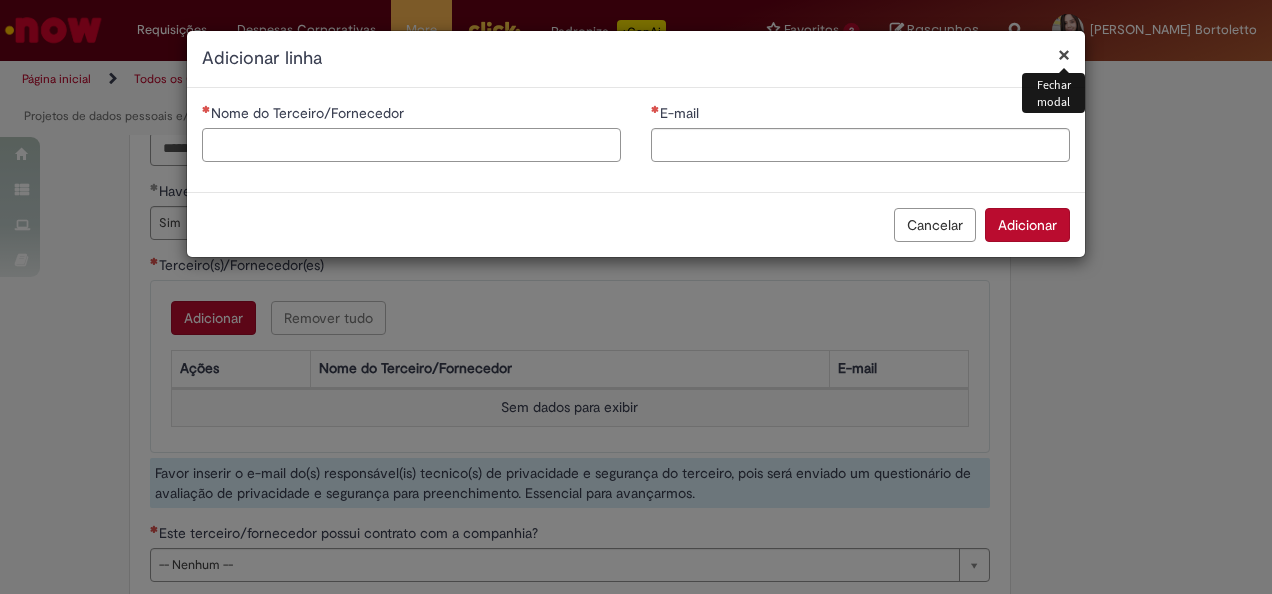 click on "Nome do Terceiro/Fornecedor" at bounding box center [411, 145] 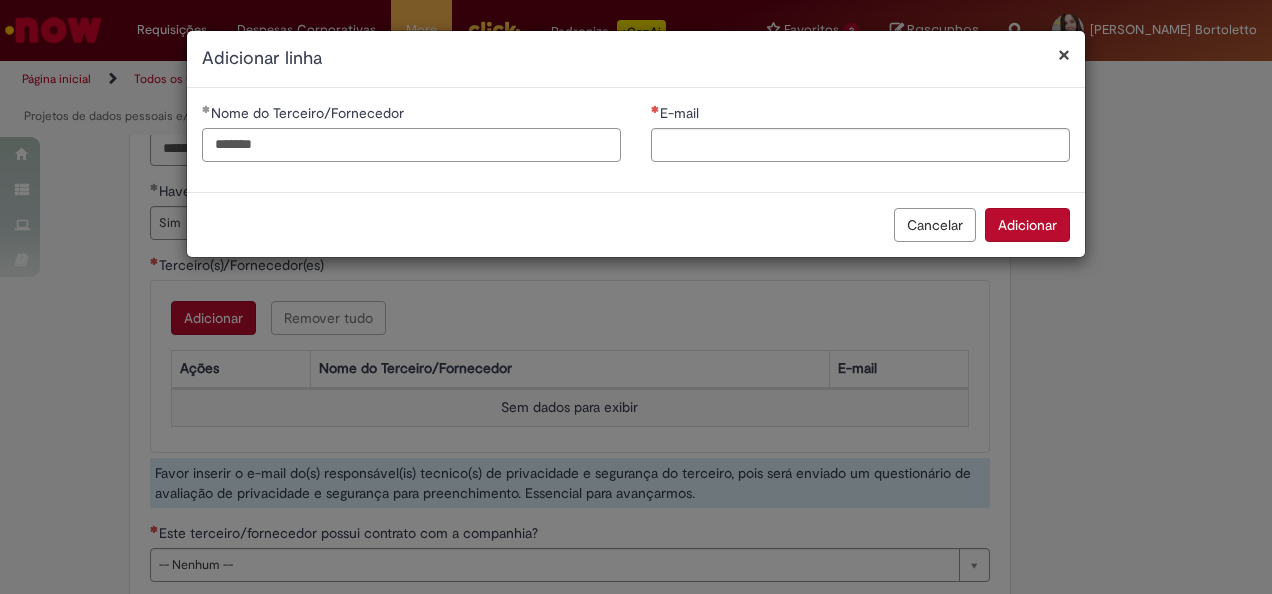 type on "******" 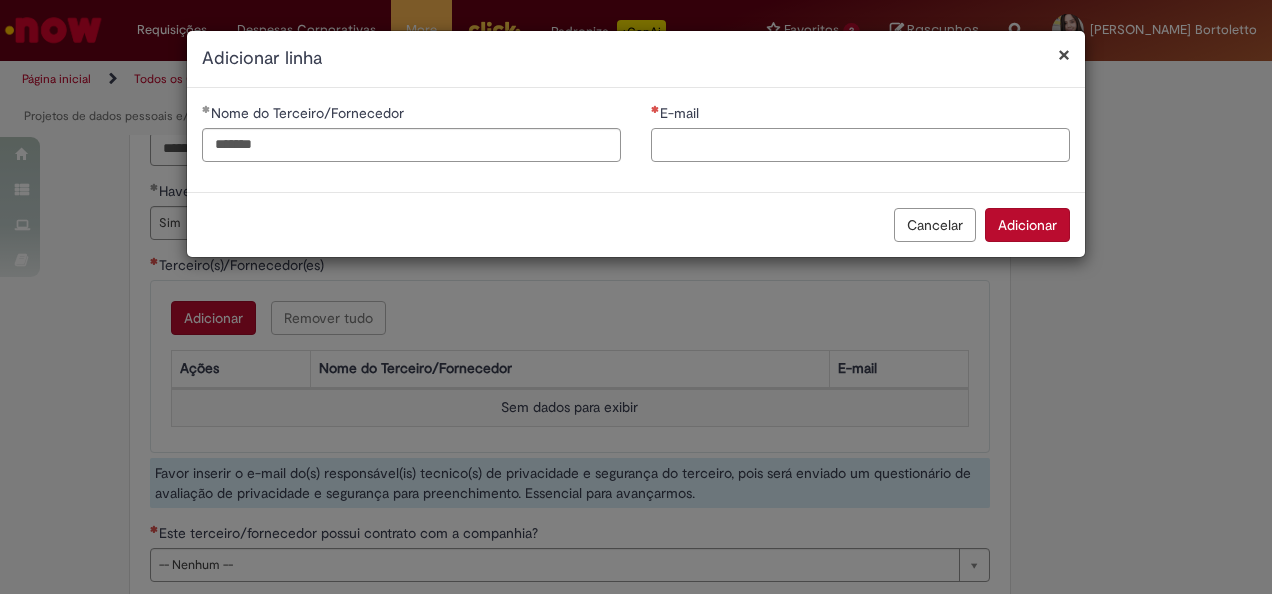 click on "E-mail" at bounding box center (860, 145) 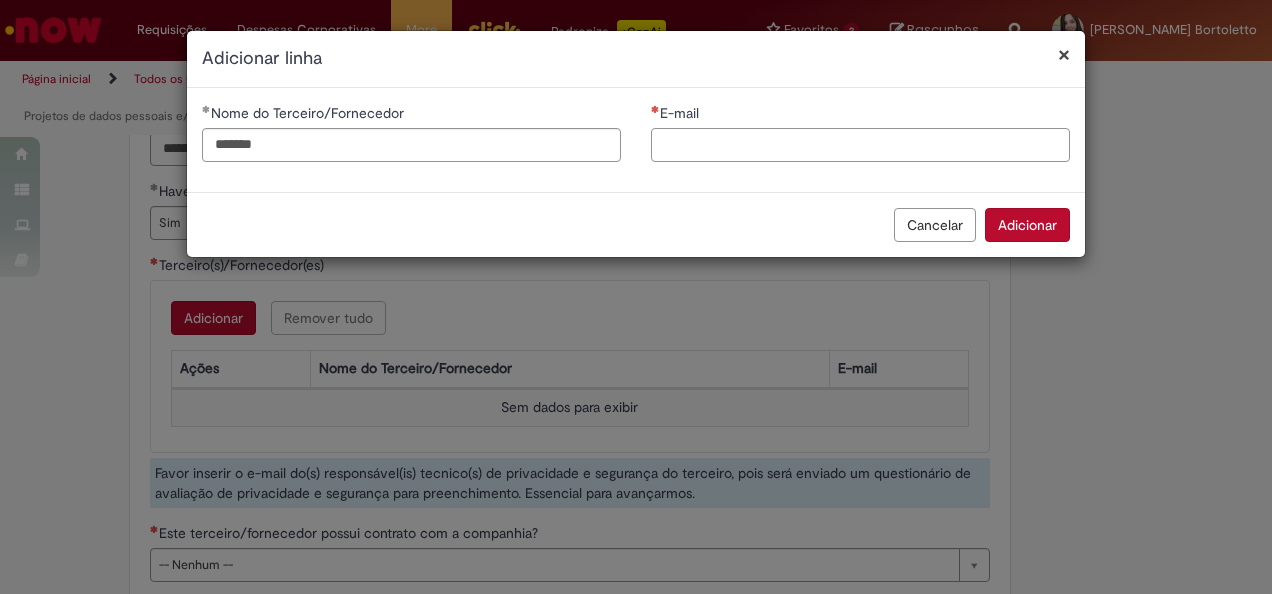 paste on "**********" 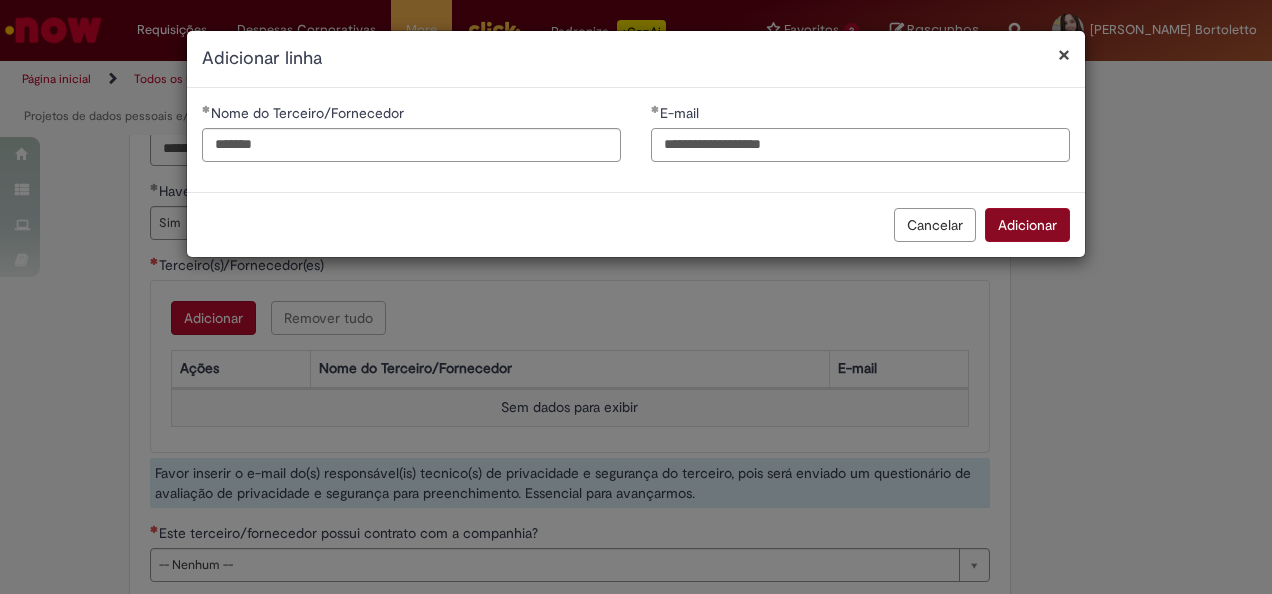 type on "**********" 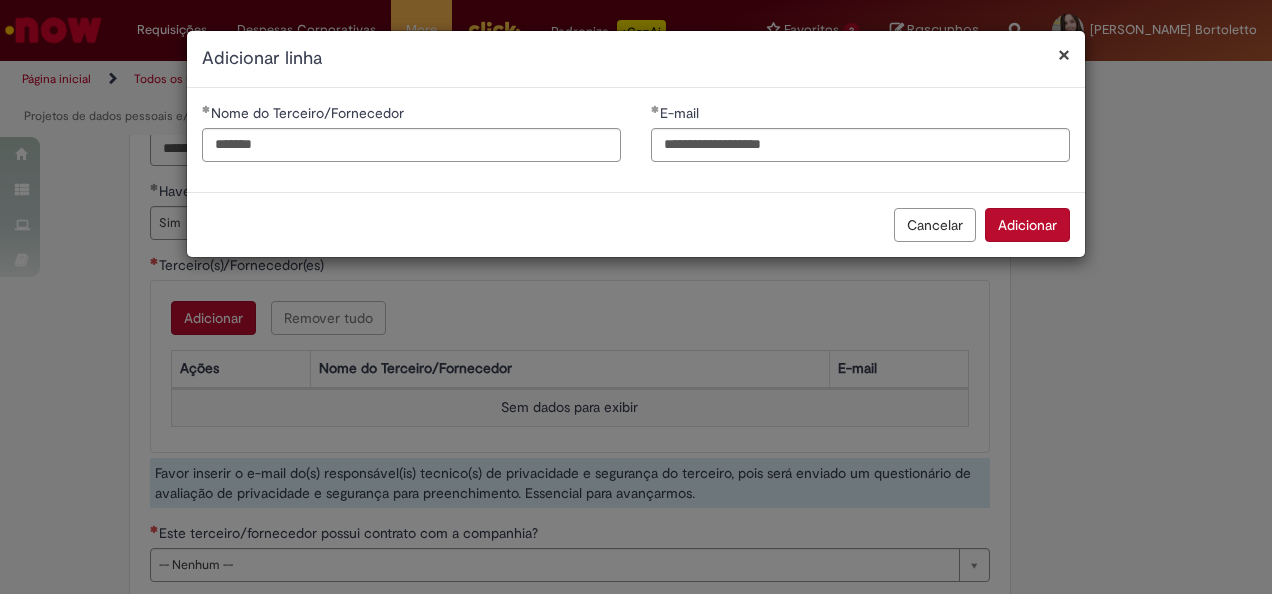 click on "Adicionar" at bounding box center (1027, 225) 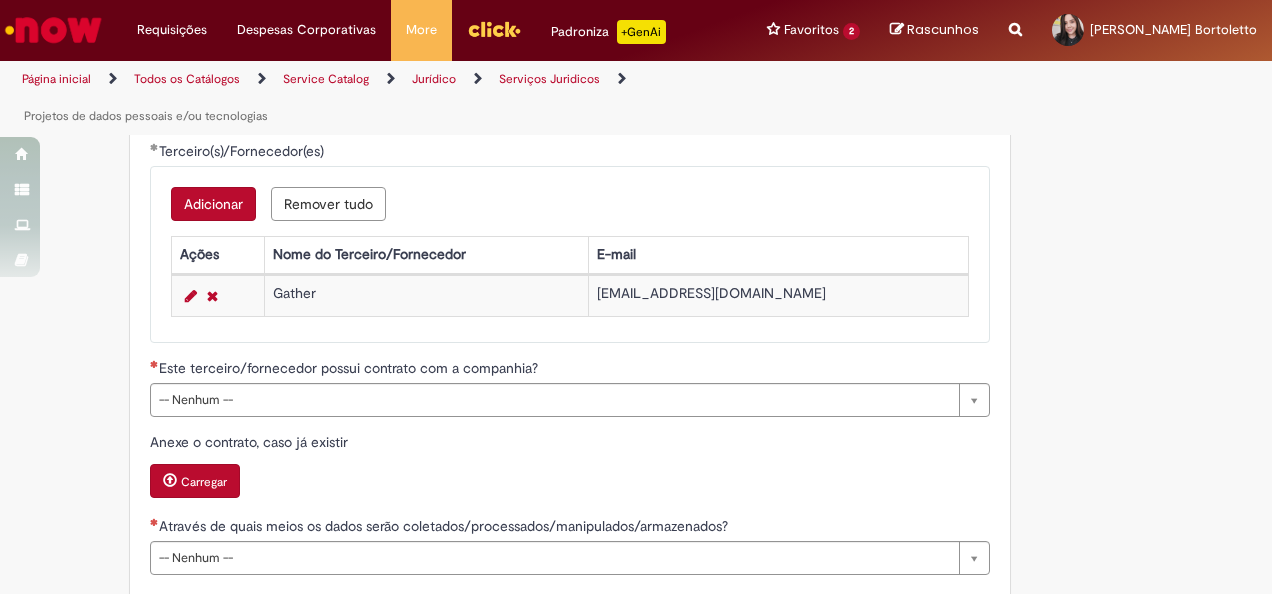 scroll, scrollTop: 2000, scrollLeft: 0, axis: vertical 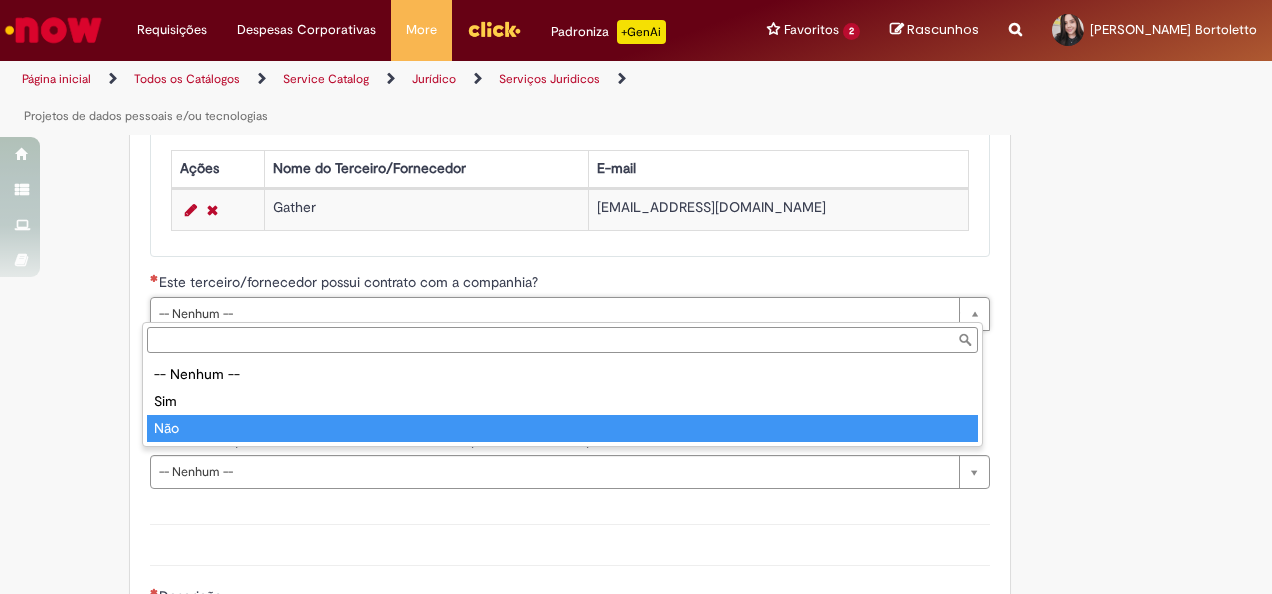 type on "***" 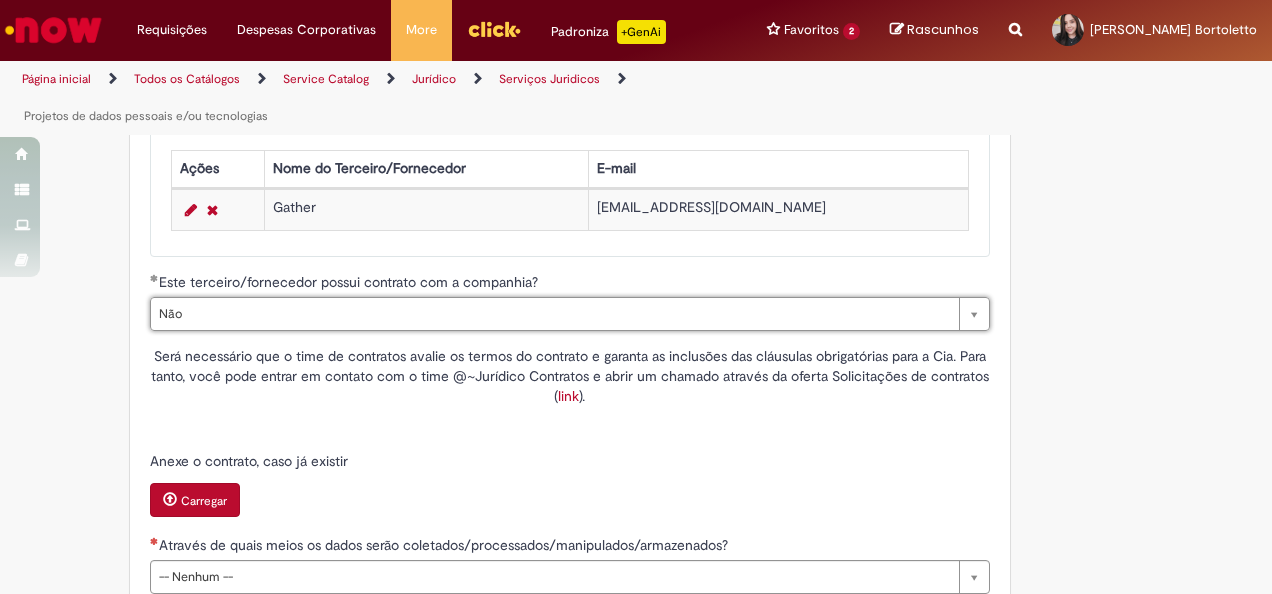 scroll, scrollTop: 2100, scrollLeft: 0, axis: vertical 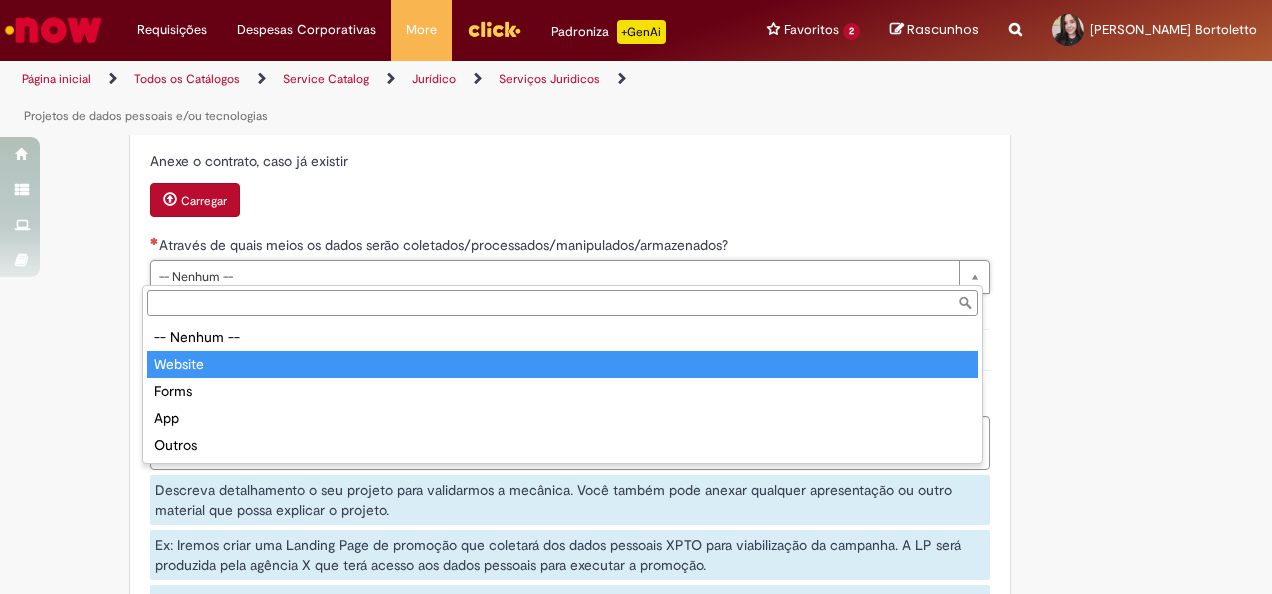 type on "*******" 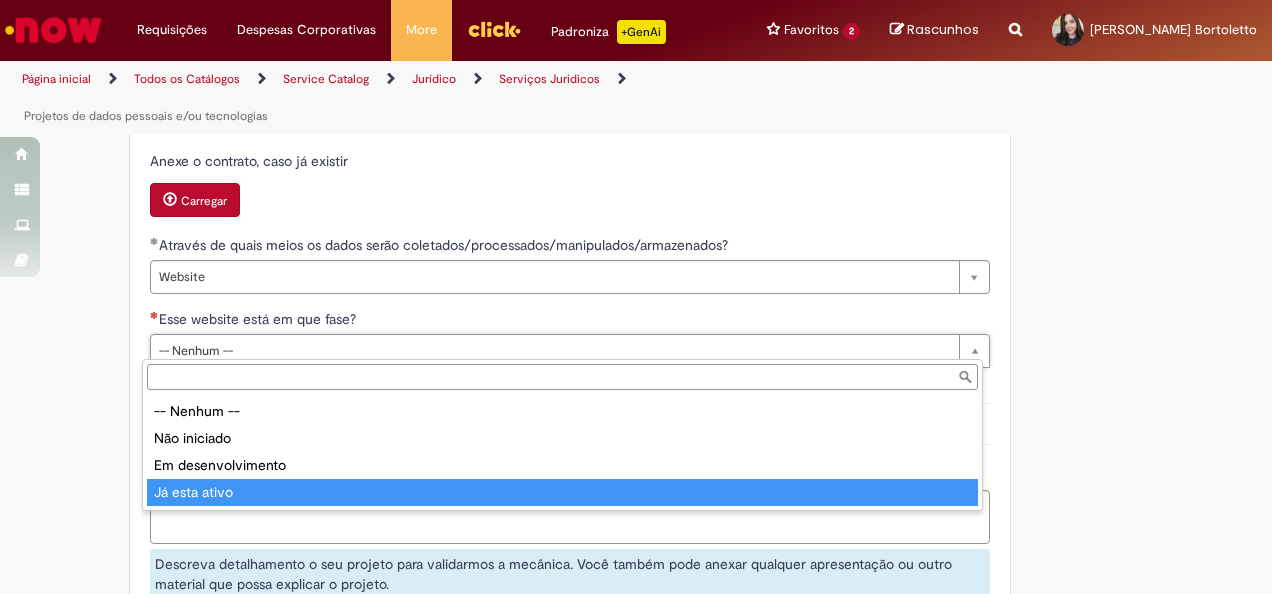 type on "**********" 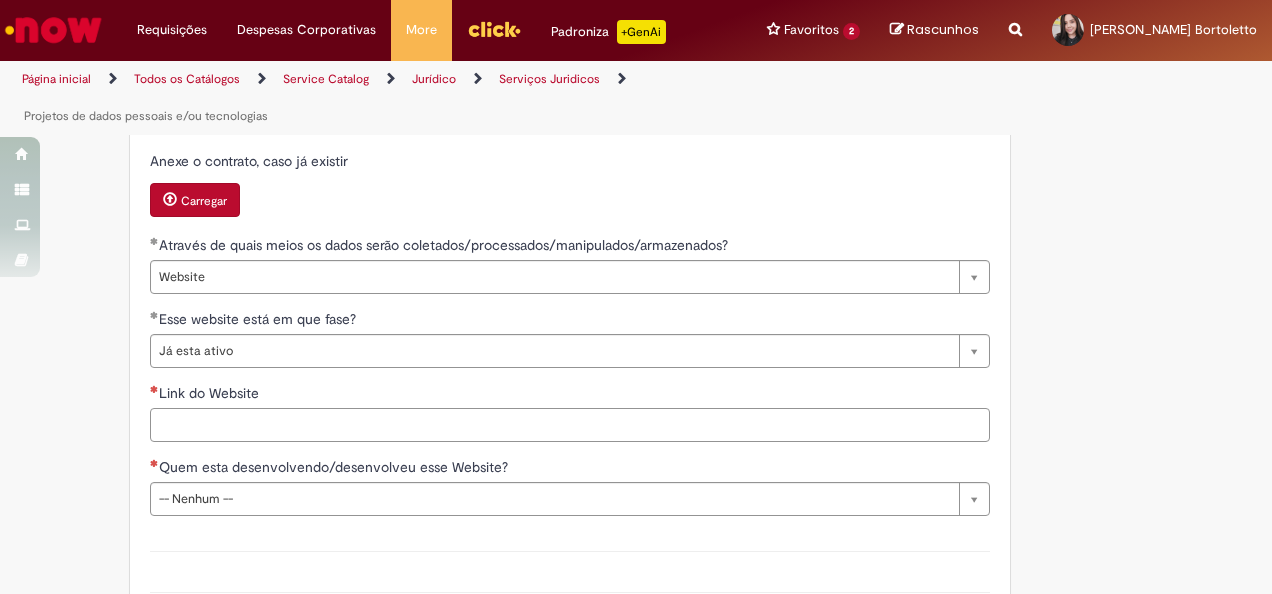 click on "Link do Website" at bounding box center [570, 425] 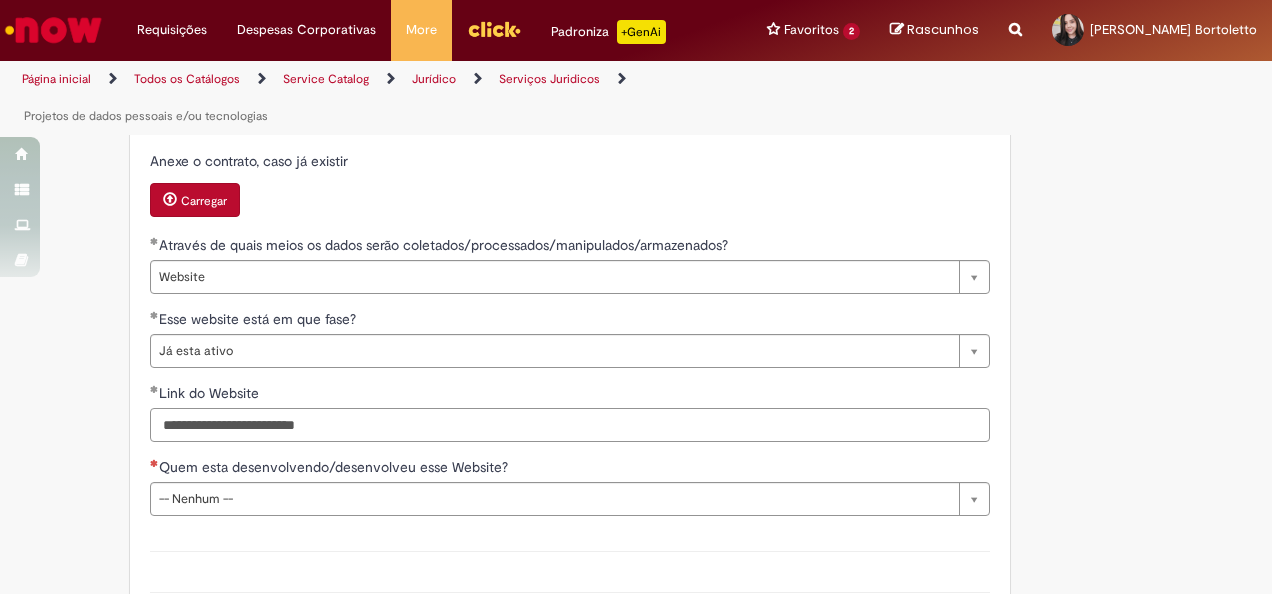 type on "**********" 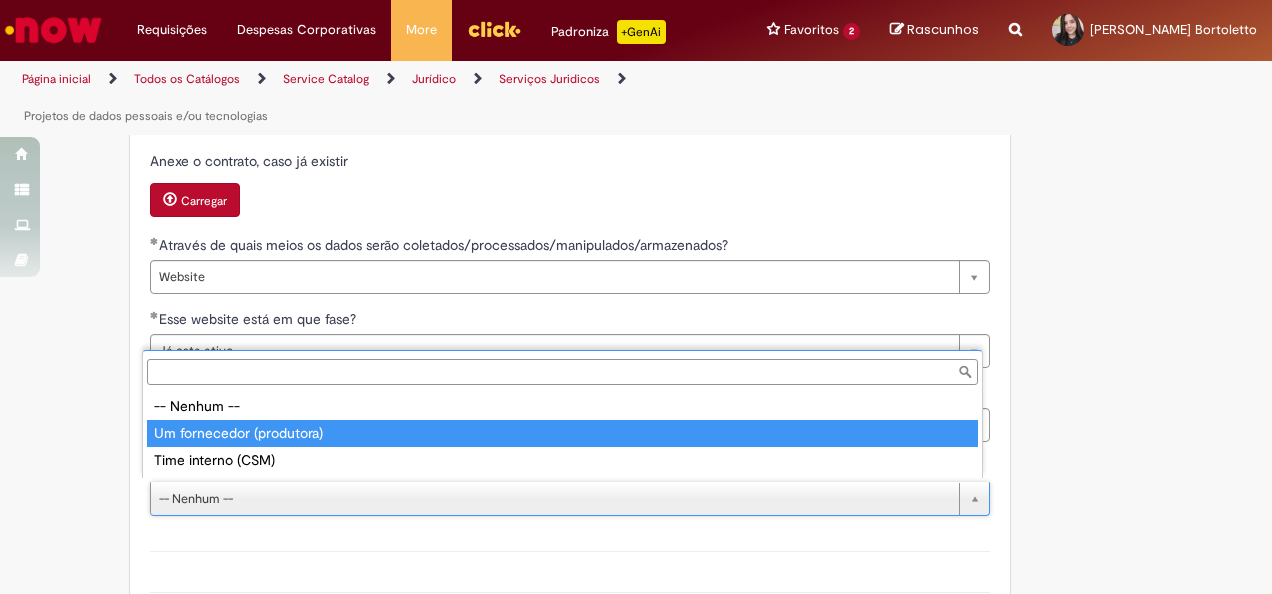 type on "**********" 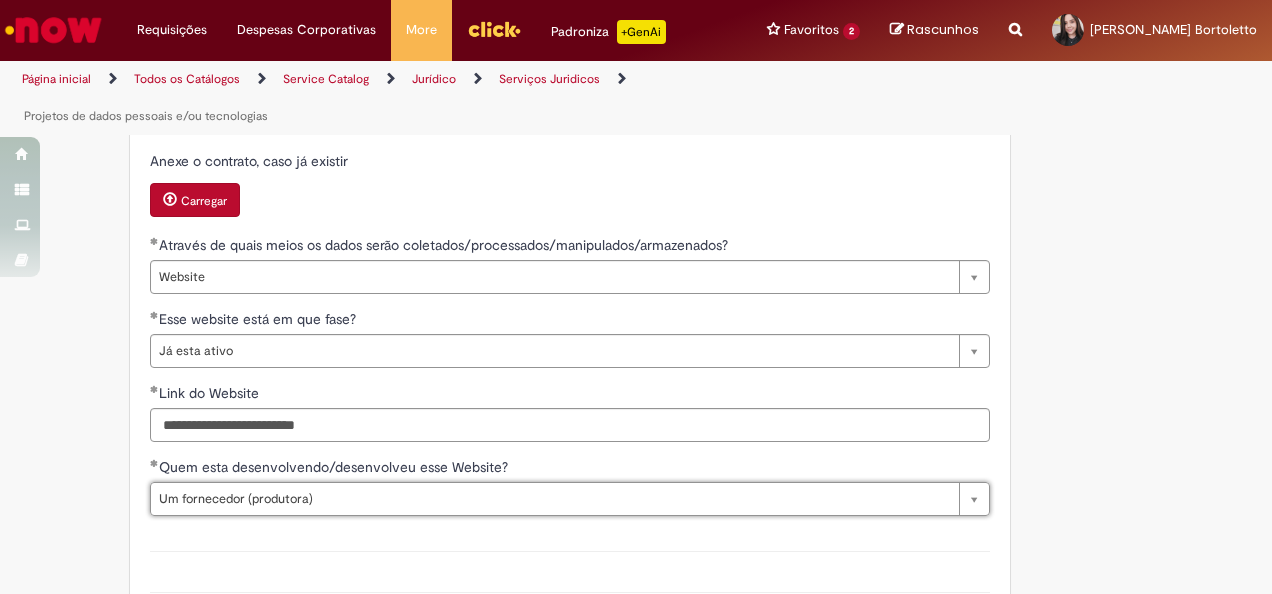 click on "**********" at bounding box center [636, -526] 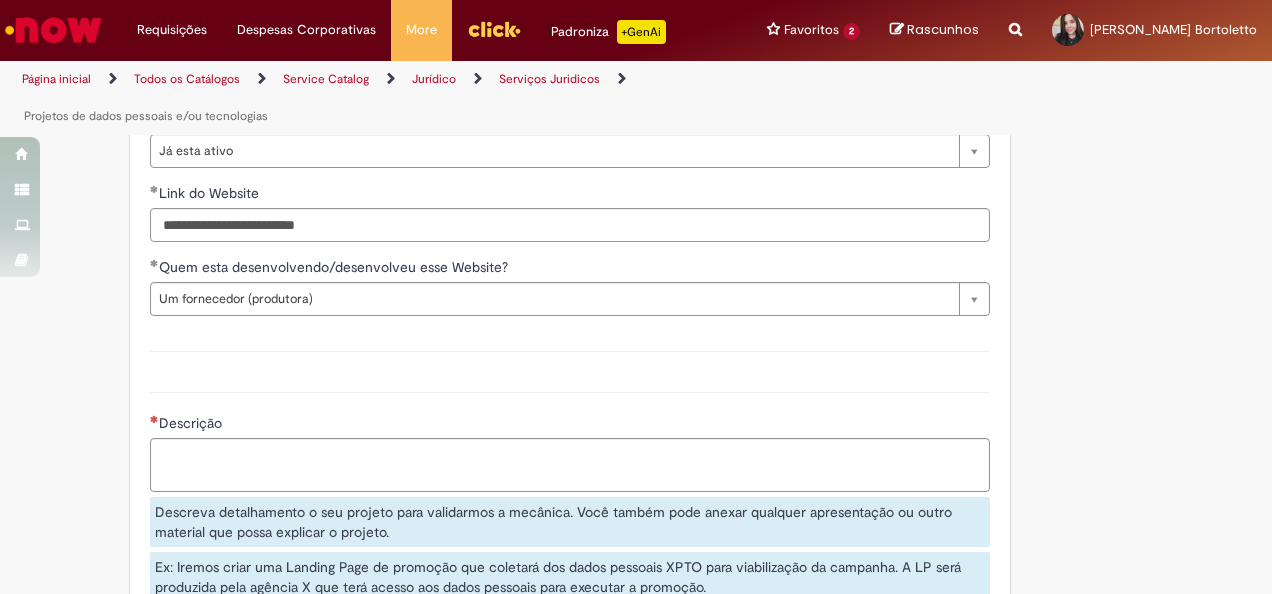 scroll, scrollTop: 2600, scrollLeft: 0, axis: vertical 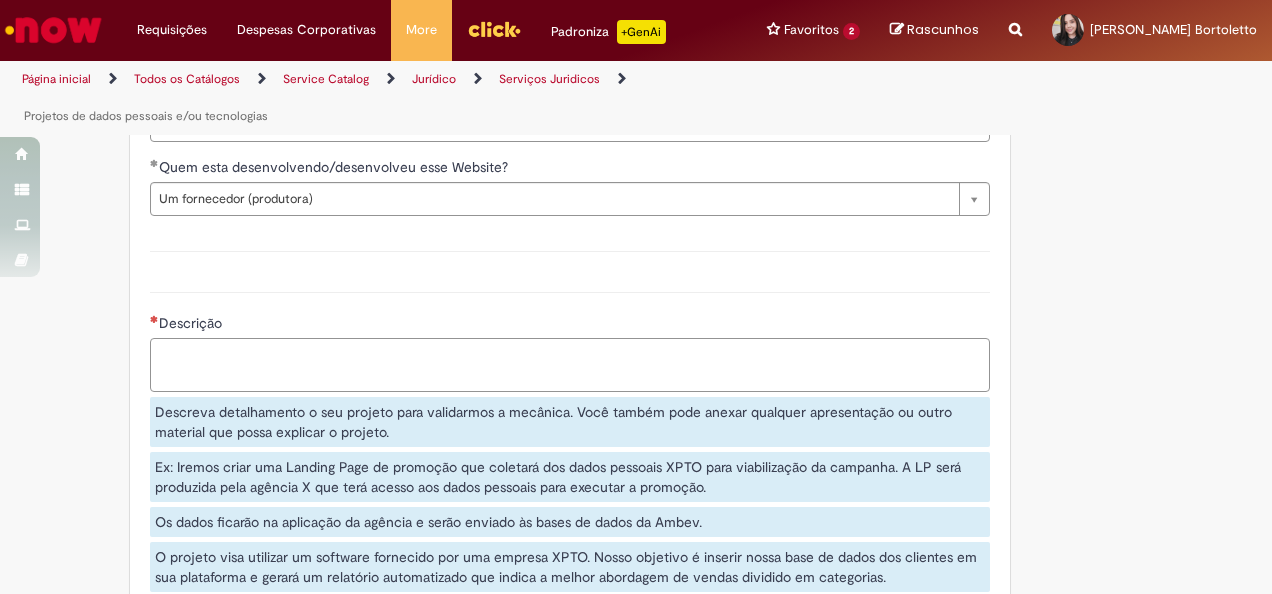 click on "Descrição" at bounding box center (570, 364) 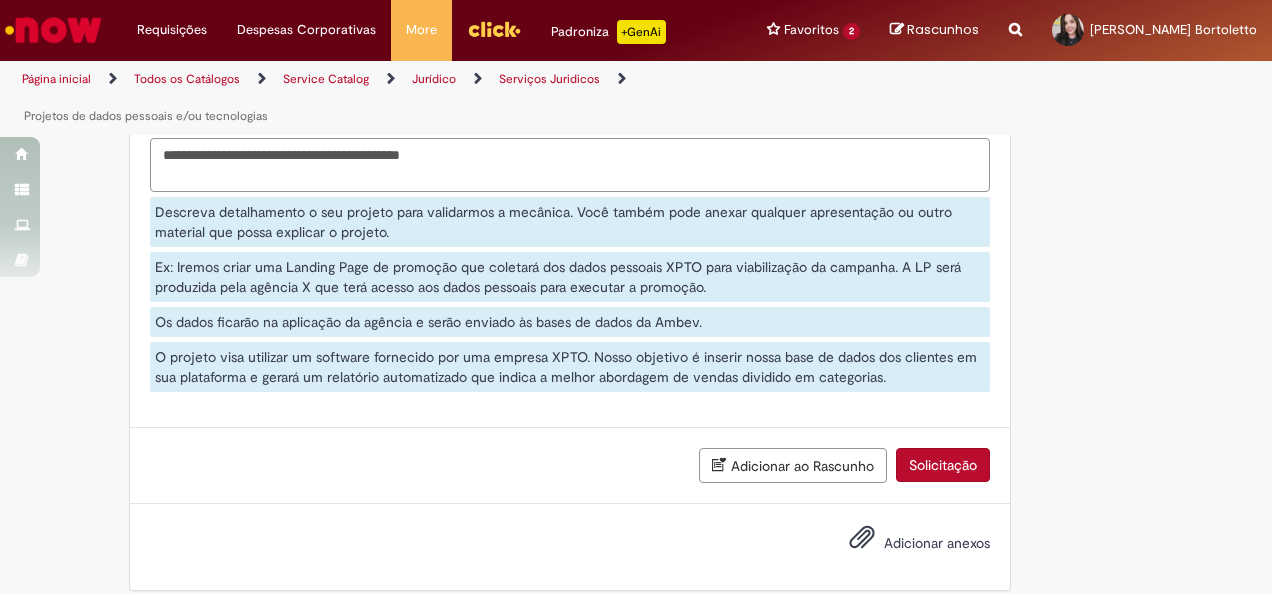 scroll, scrollTop: 2700, scrollLeft: 0, axis: vertical 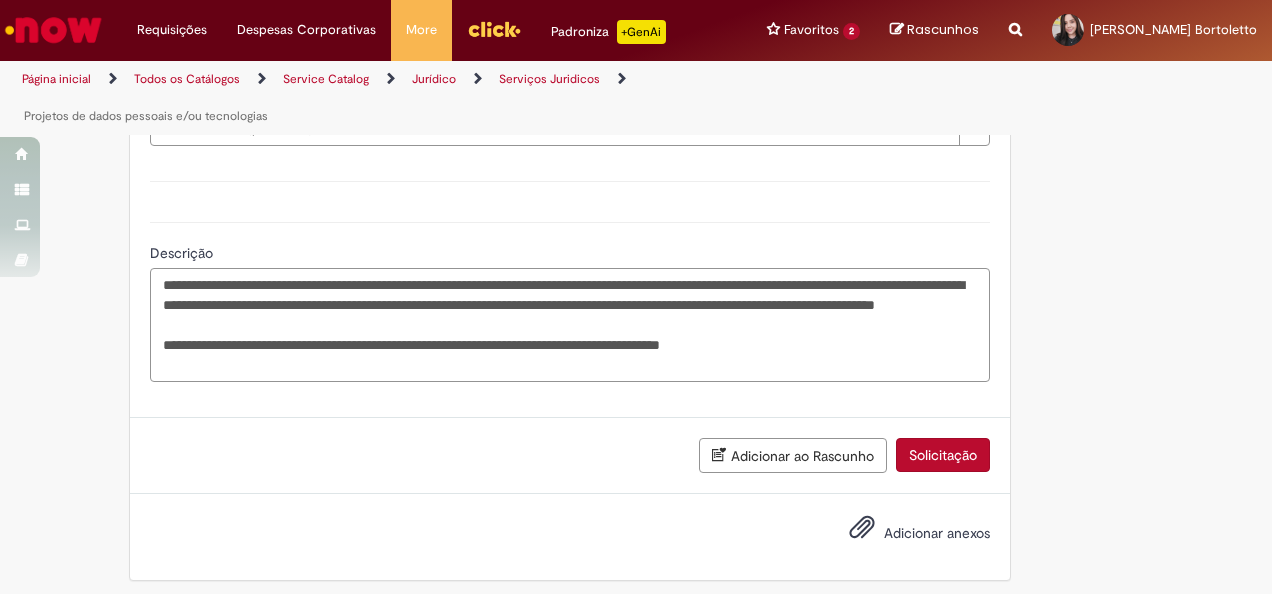 paste on "**********" 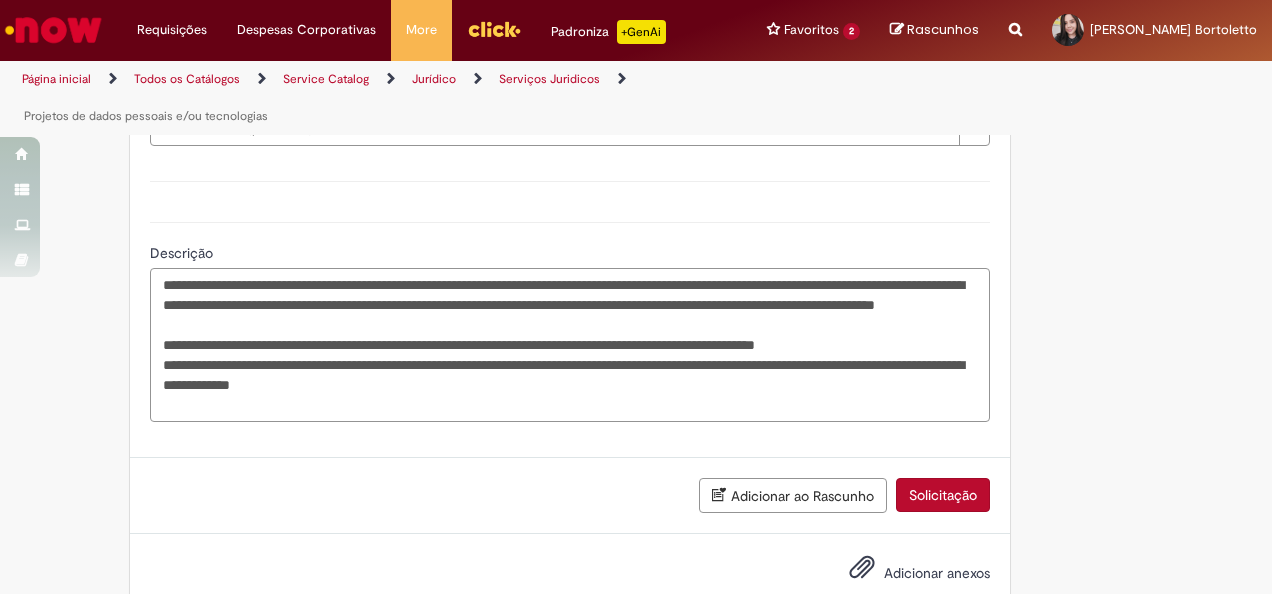paste on "**********" 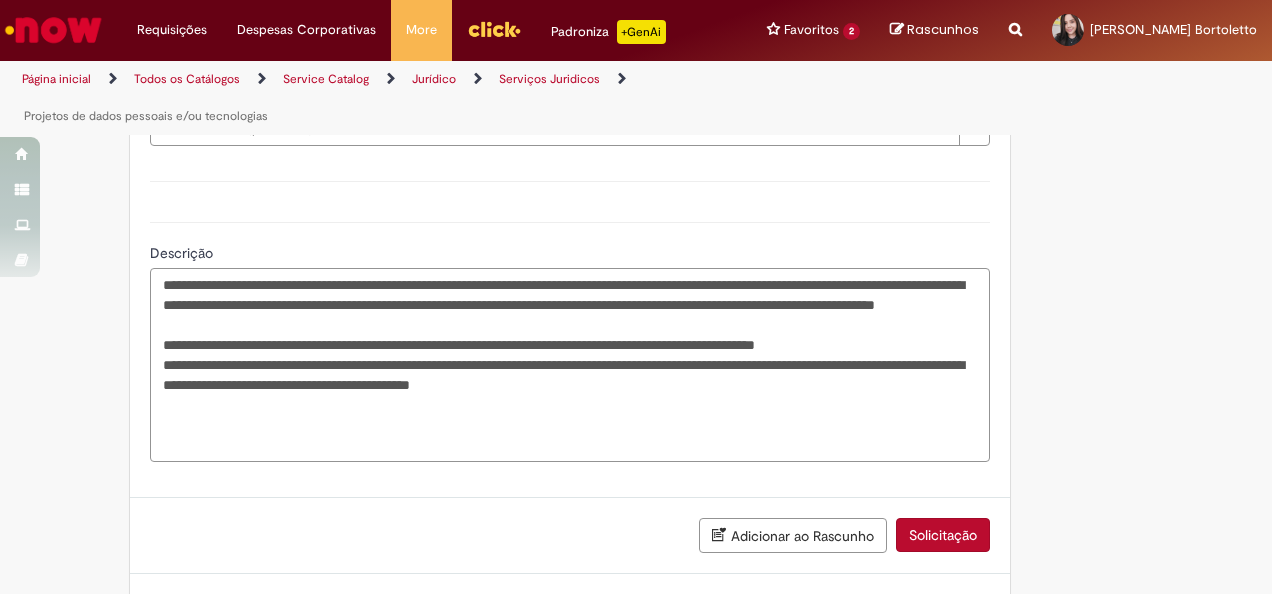 click on "**********" at bounding box center [570, 364] 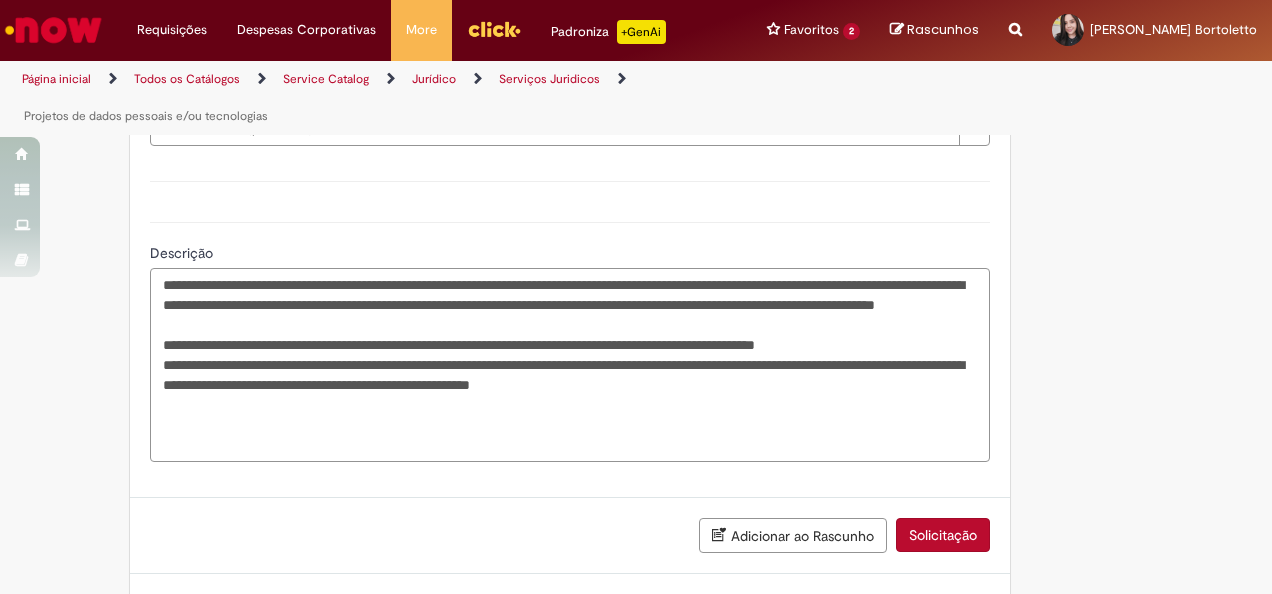 paste on "**********" 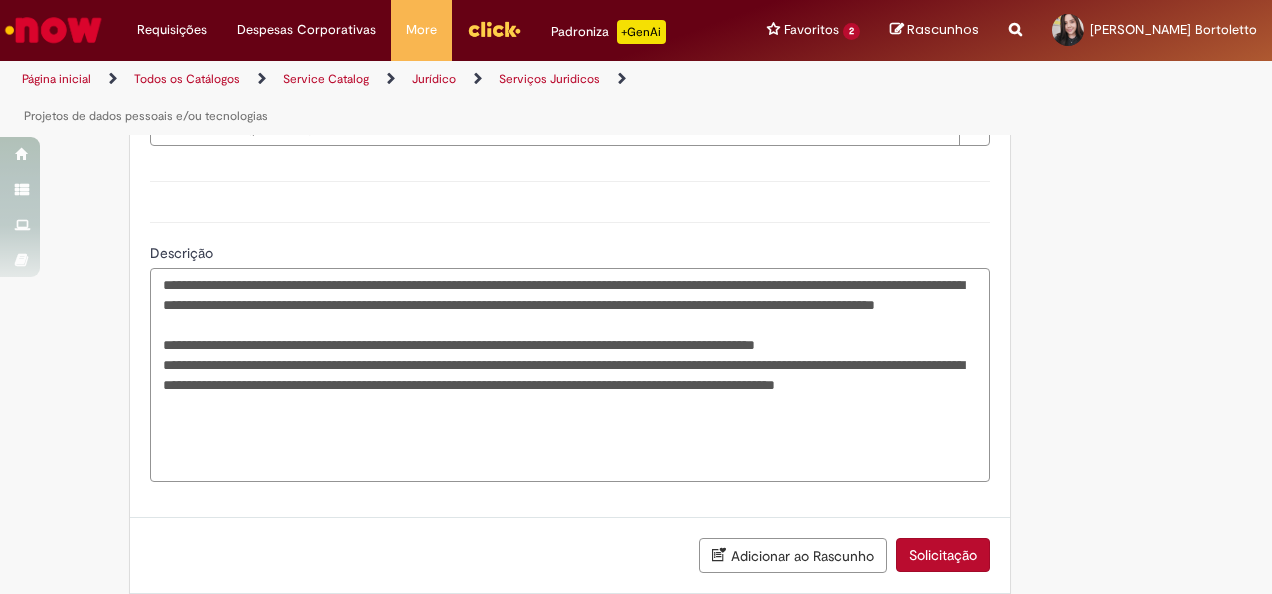 paste on "**********" 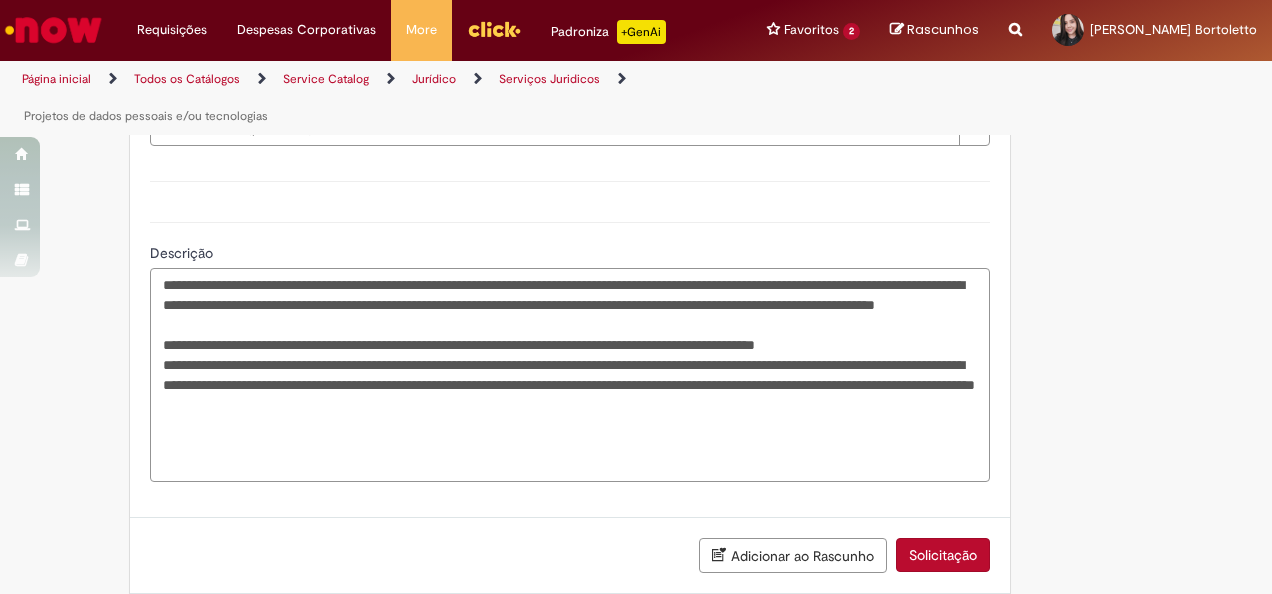 click on "**********" at bounding box center (570, 374) 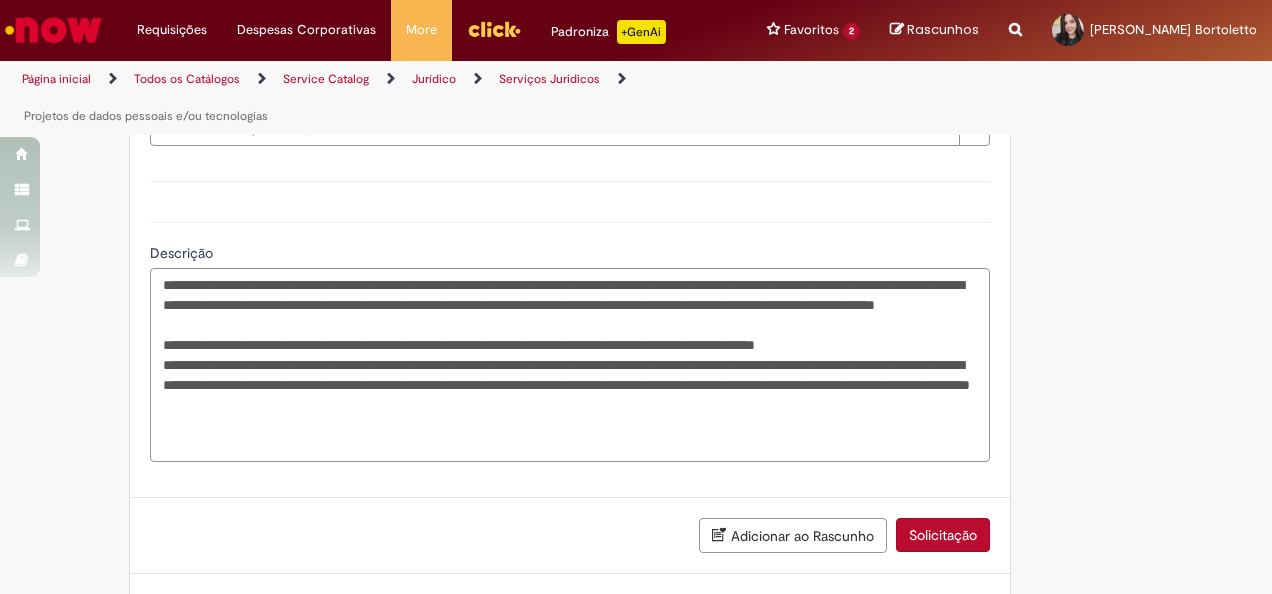 scroll, scrollTop: 2750, scrollLeft: 0, axis: vertical 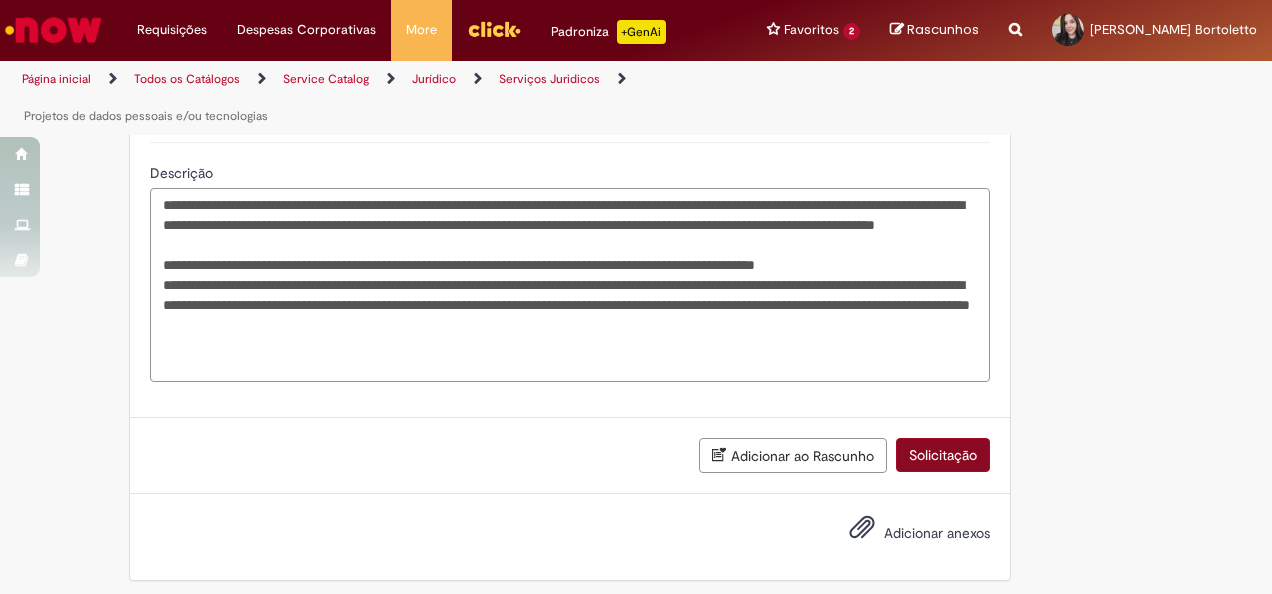 type on "**********" 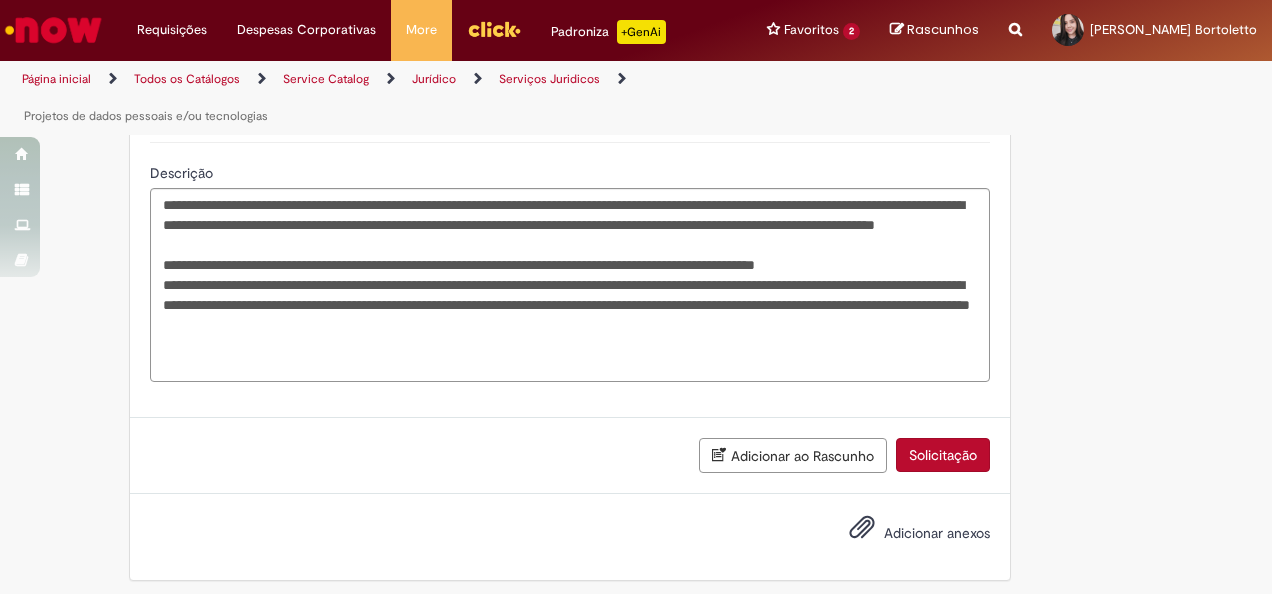 click on "Solicitação" at bounding box center [943, 455] 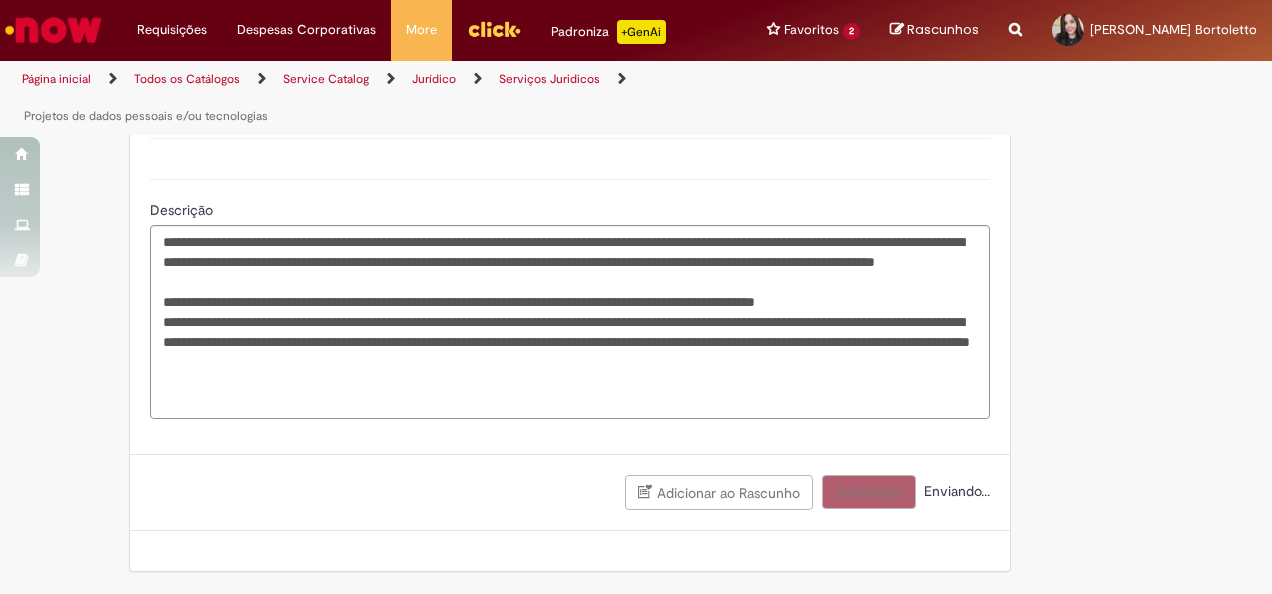 scroll, scrollTop: 2705, scrollLeft: 0, axis: vertical 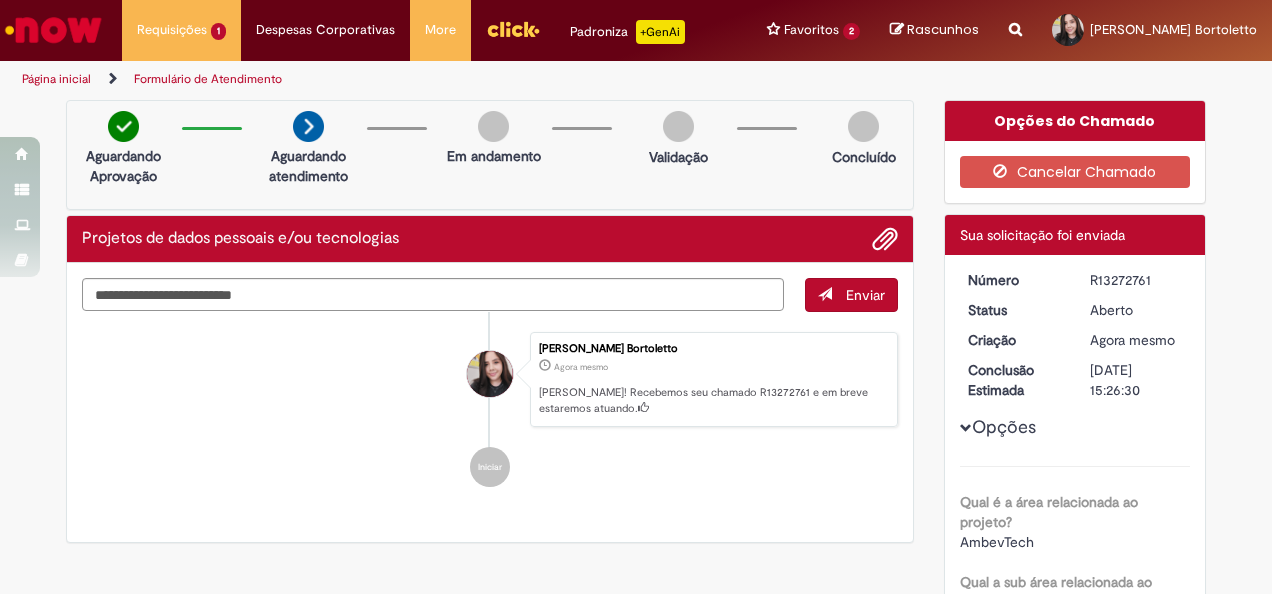 drag, startPoint x: 1166, startPoint y: 272, endPoint x: 1064, endPoint y: 282, distance: 102.48902 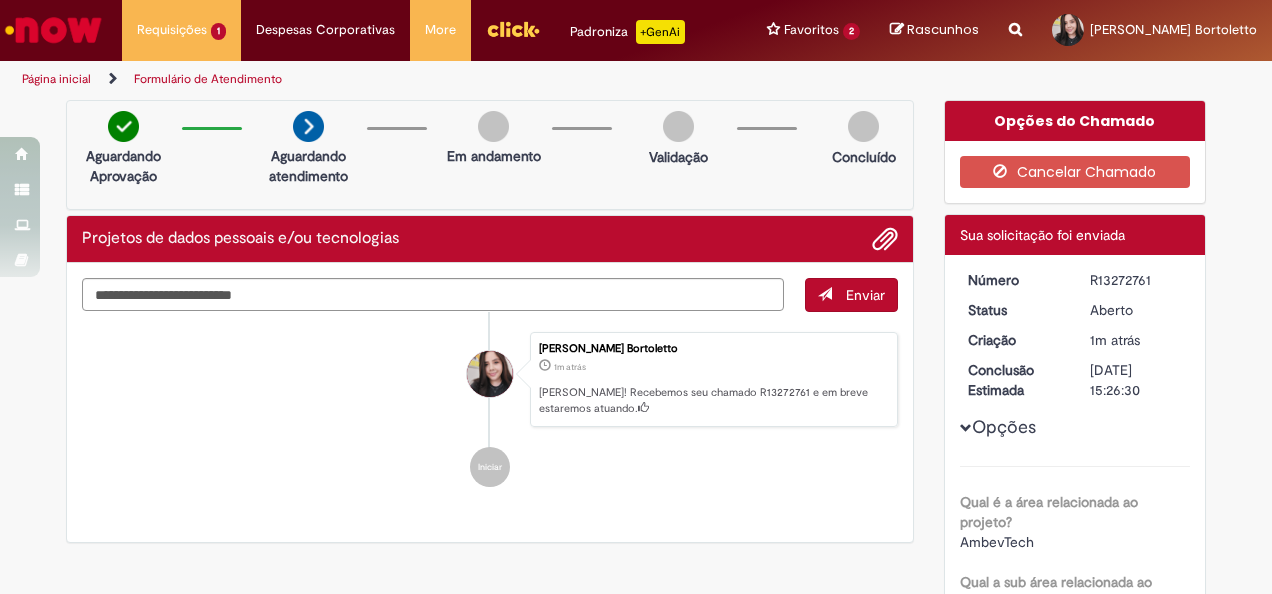 click on "Verificar Código de Barras
Aguardando Aprovação
Aguardando atendimento
Em andamento
Validação
Concluído
Projetos de dados pessoais e/ou tecnologias
Enviar
[PERSON_NAME]
1m atrás 1m atrás
[PERSON_NAME]! Recebemos seu chamado R13272761 e em breve estaremos atuando.
Iniciar
Opções do Chamado" at bounding box center (636, 1359) 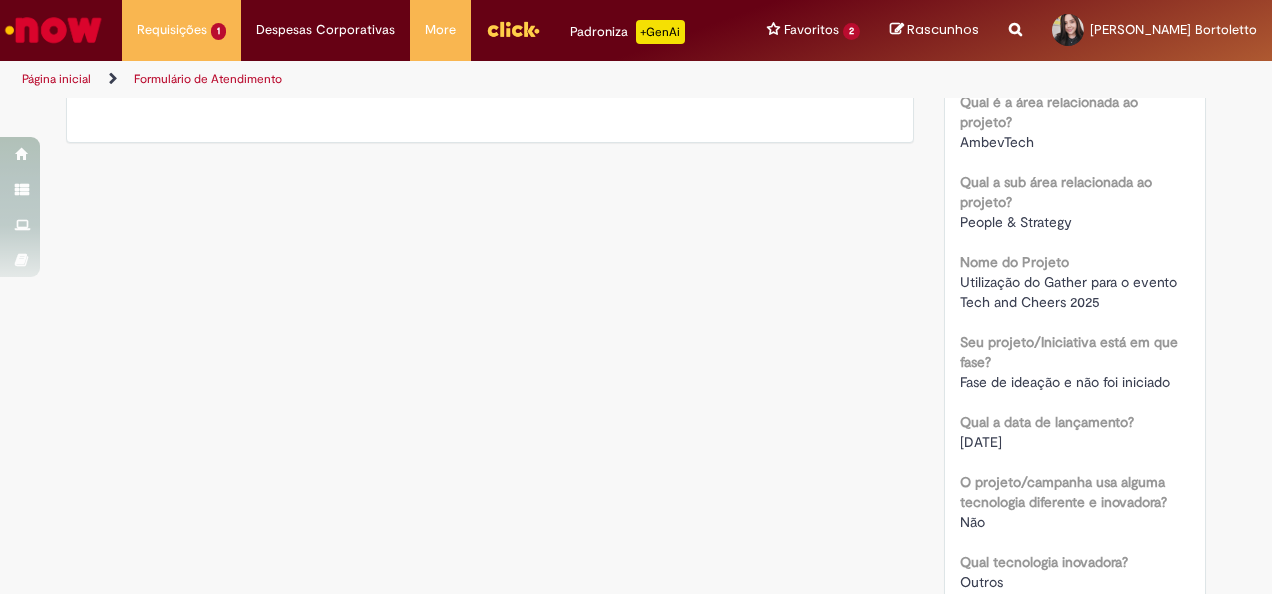 scroll, scrollTop: 0, scrollLeft: 0, axis: both 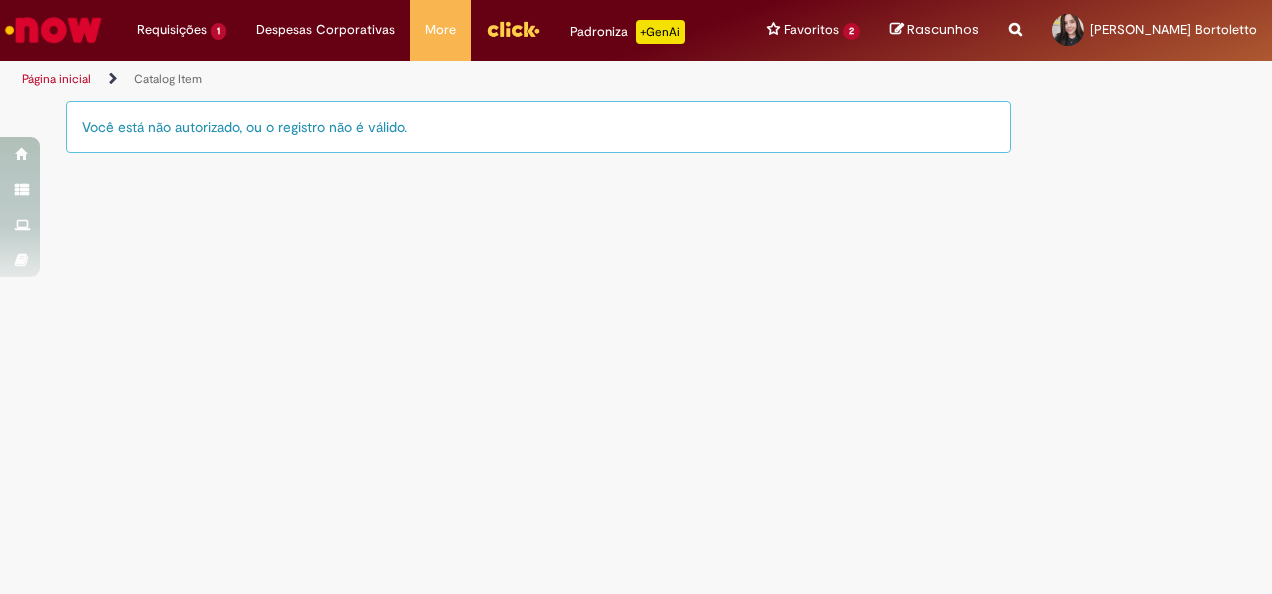click on "Catalog Item
Tire dúvidas com LupiAssist    +GenAI
Oi! Eu sou LupiAssist, uma Inteligência Artificial Generativa em constante aprendizado   Meu conteúdo é monitorado para trazer uma melhor experiência
Dúvidas comuns:
Só mais um instante, estou consultando nossas bases de conhecimento  e escrevendo a melhor resposta pra você!
Title
Lorem ipsum dolor sit amet    Fazer uma nova pergunta
Gerei esta resposta utilizando IA Generativa em conjunto com os nossos padrões. Em caso de divergência, os documentos oficiais prevalecerão.
Saiba mais em:
Ou ligue para:
E aí, te ajudei?
Sim, obrigado!" at bounding box center [636, 346] 